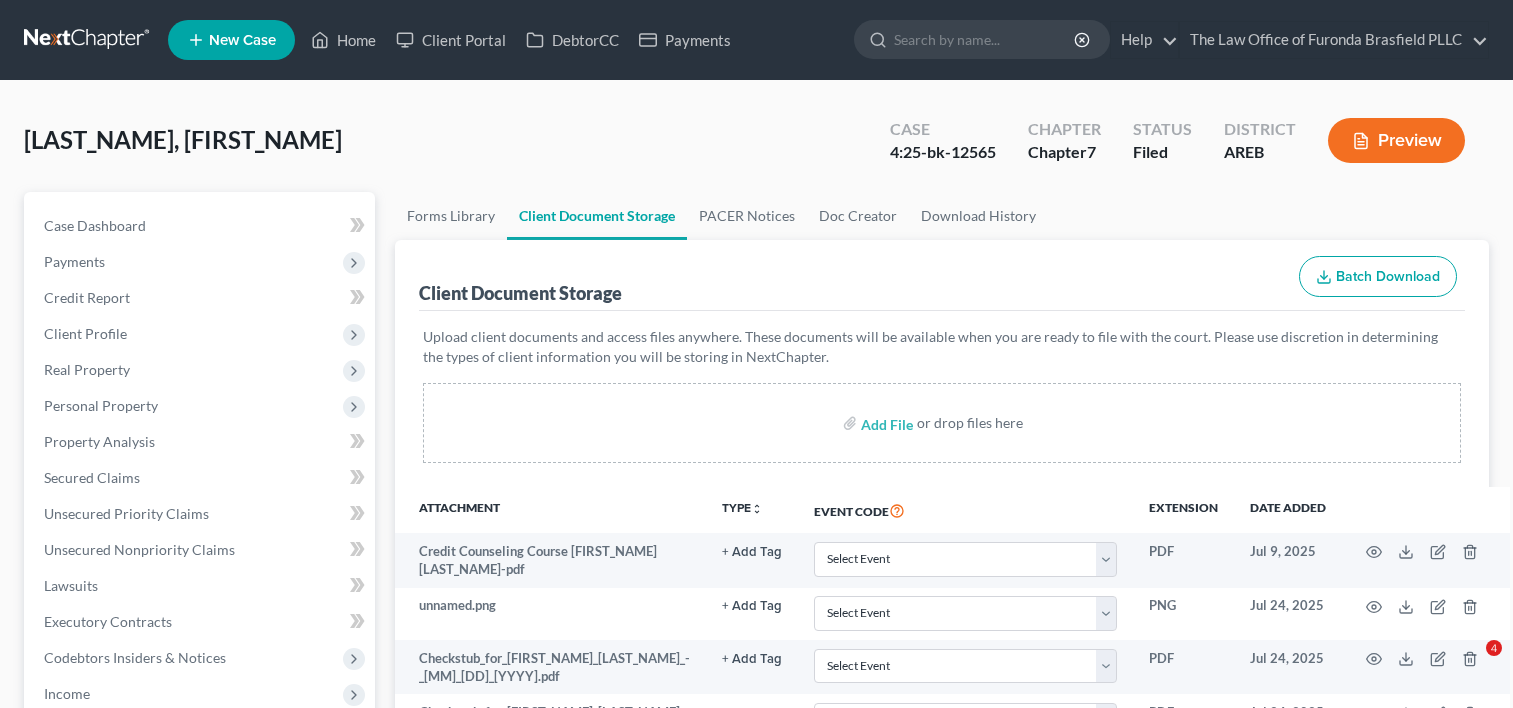scroll, scrollTop: 0, scrollLeft: 0, axis: both 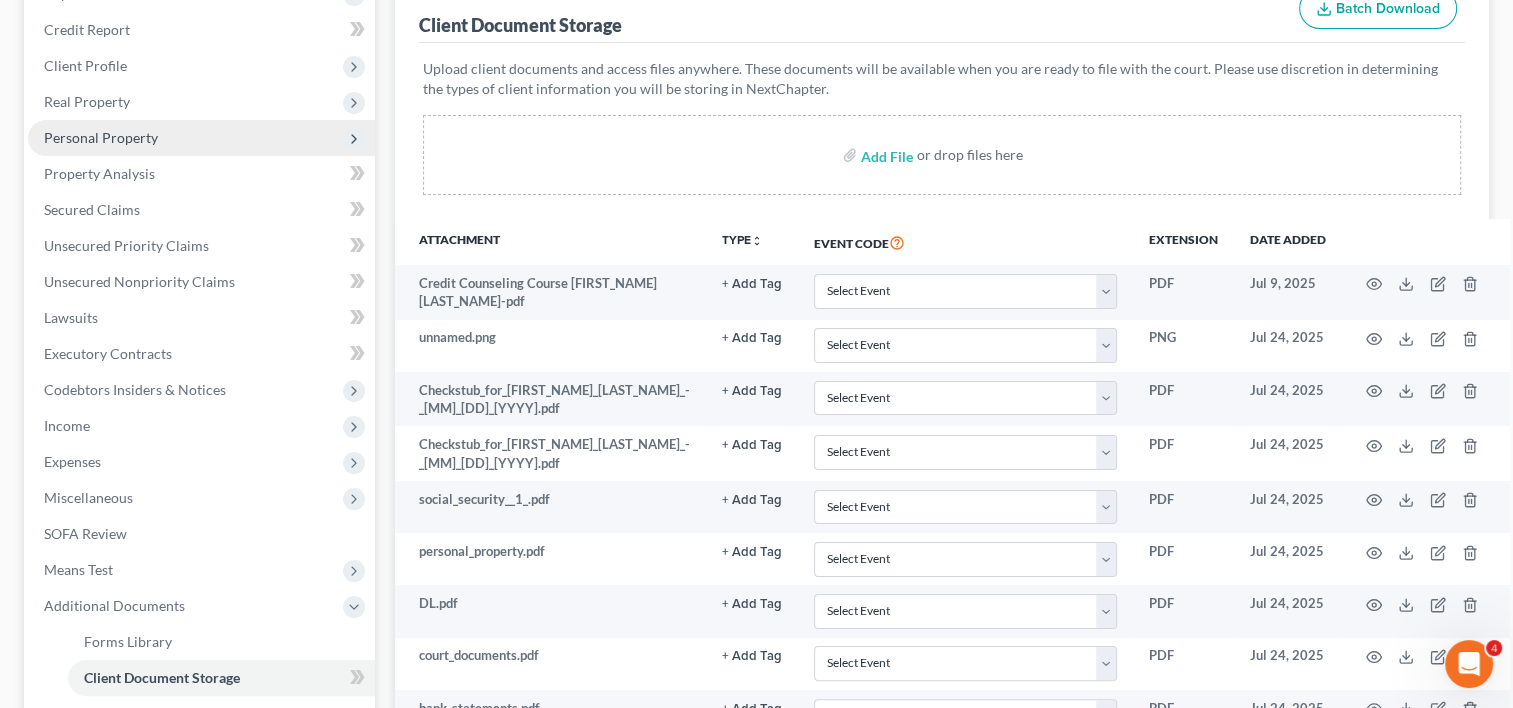 click on "Personal Property" at bounding box center [201, 138] 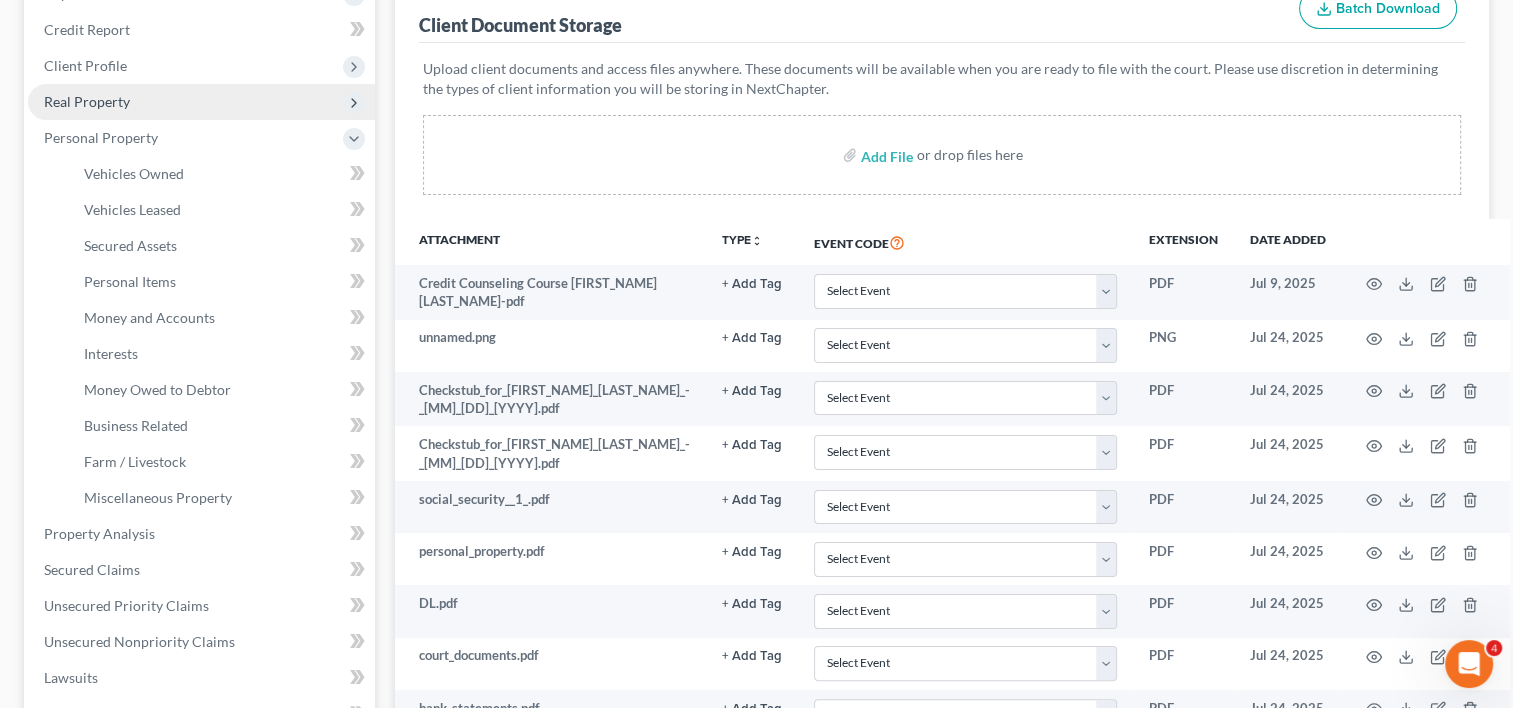 click on "Real Property" at bounding box center (201, 102) 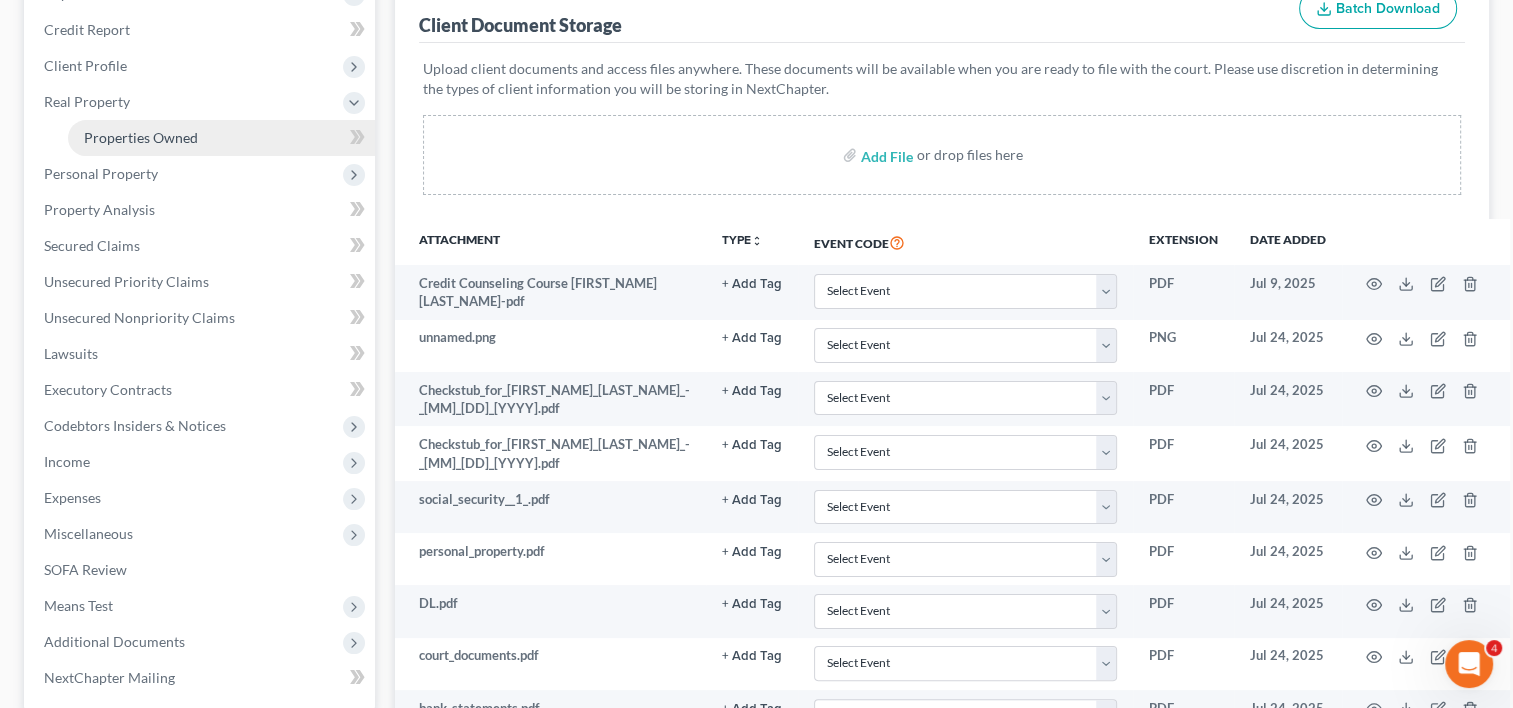 click on "Properties Owned" at bounding box center [141, 137] 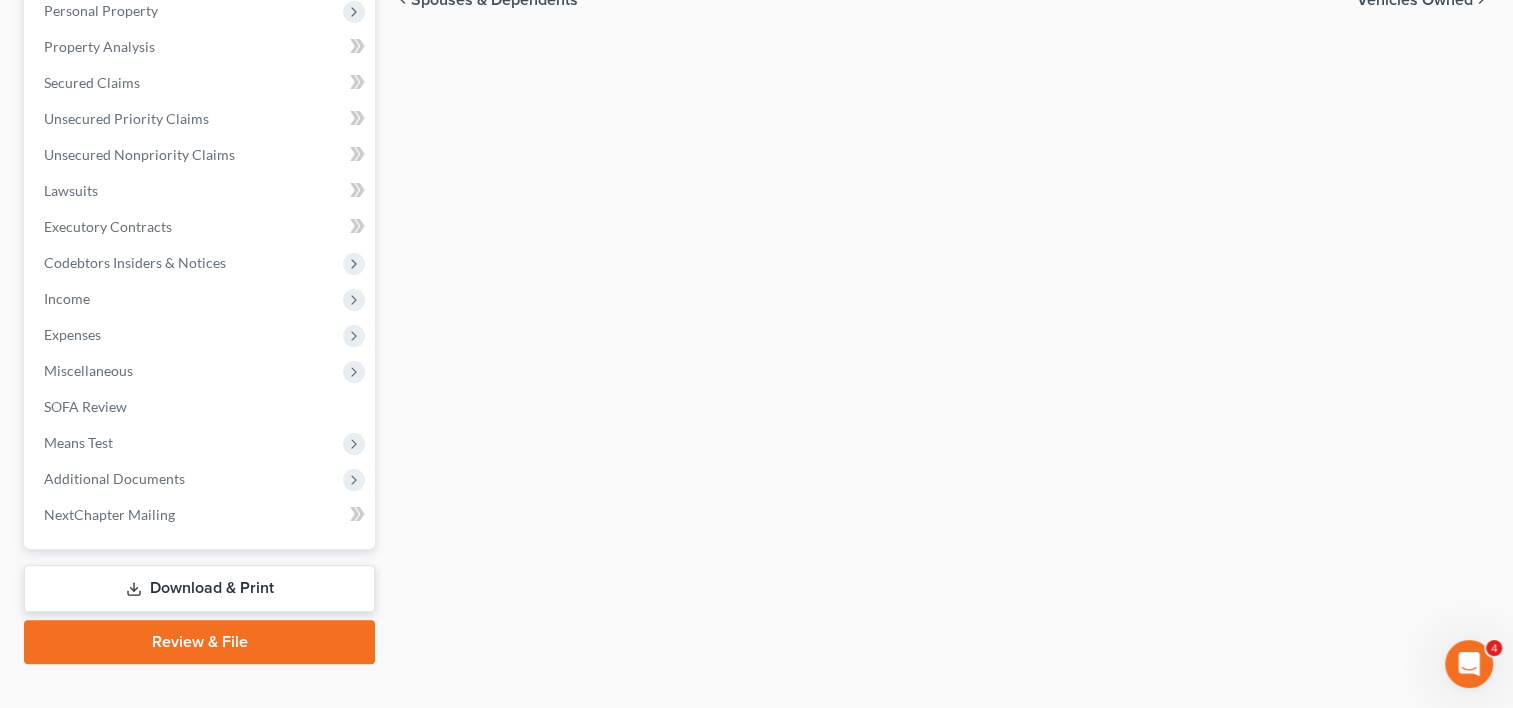 scroll, scrollTop: 461, scrollLeft: 0, axis: vertical 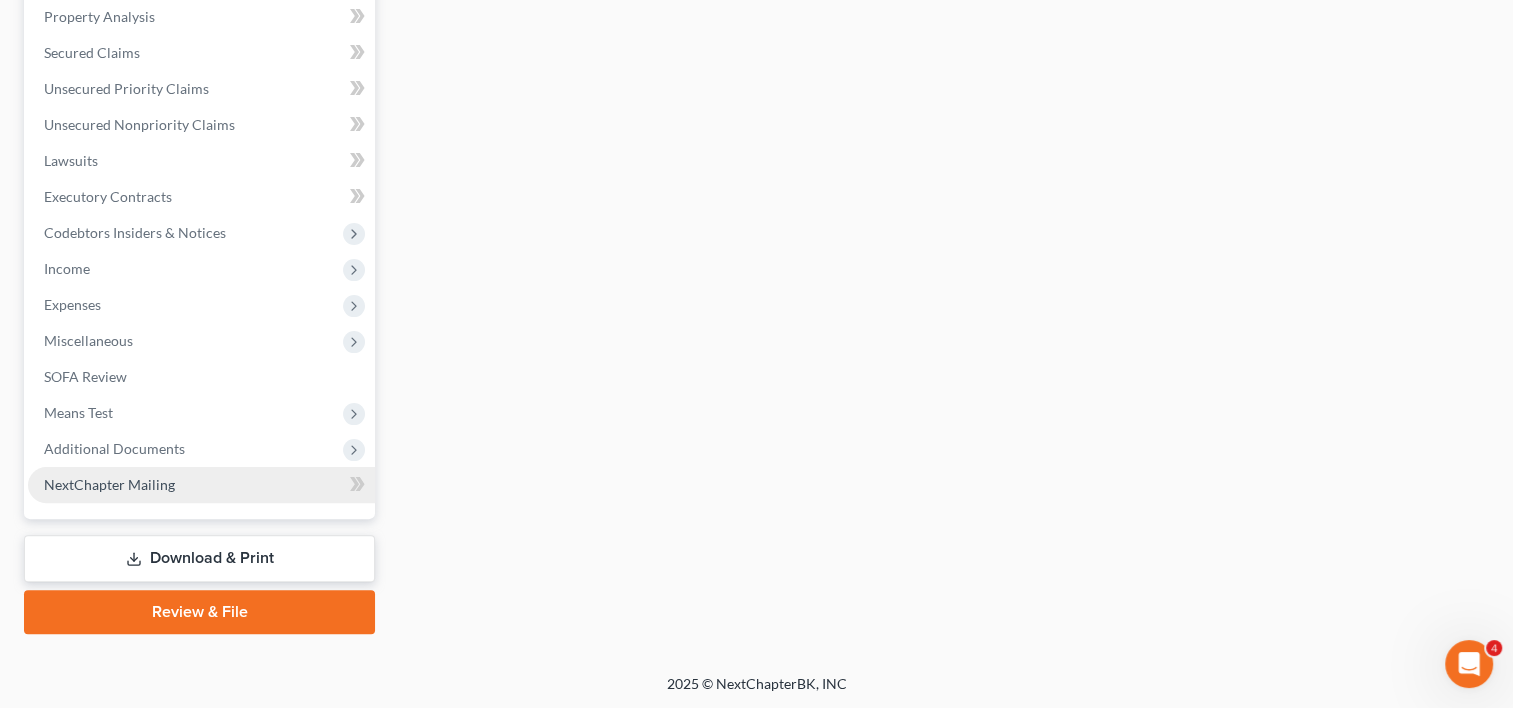 click on "NextChapter Mailing" at bounding box center [109, 484] 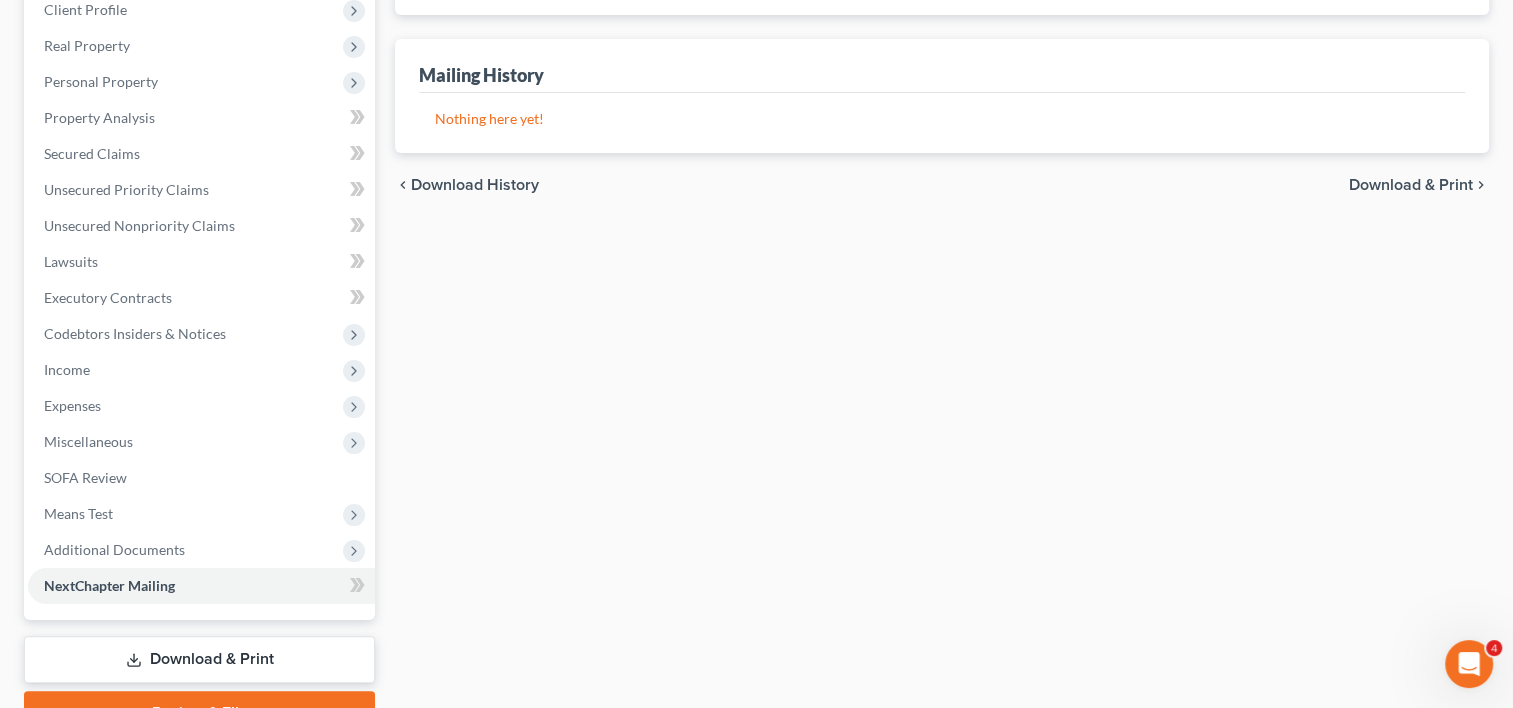 scroll, scrollTop: 425, scrollLeft: 0, axis: vertical 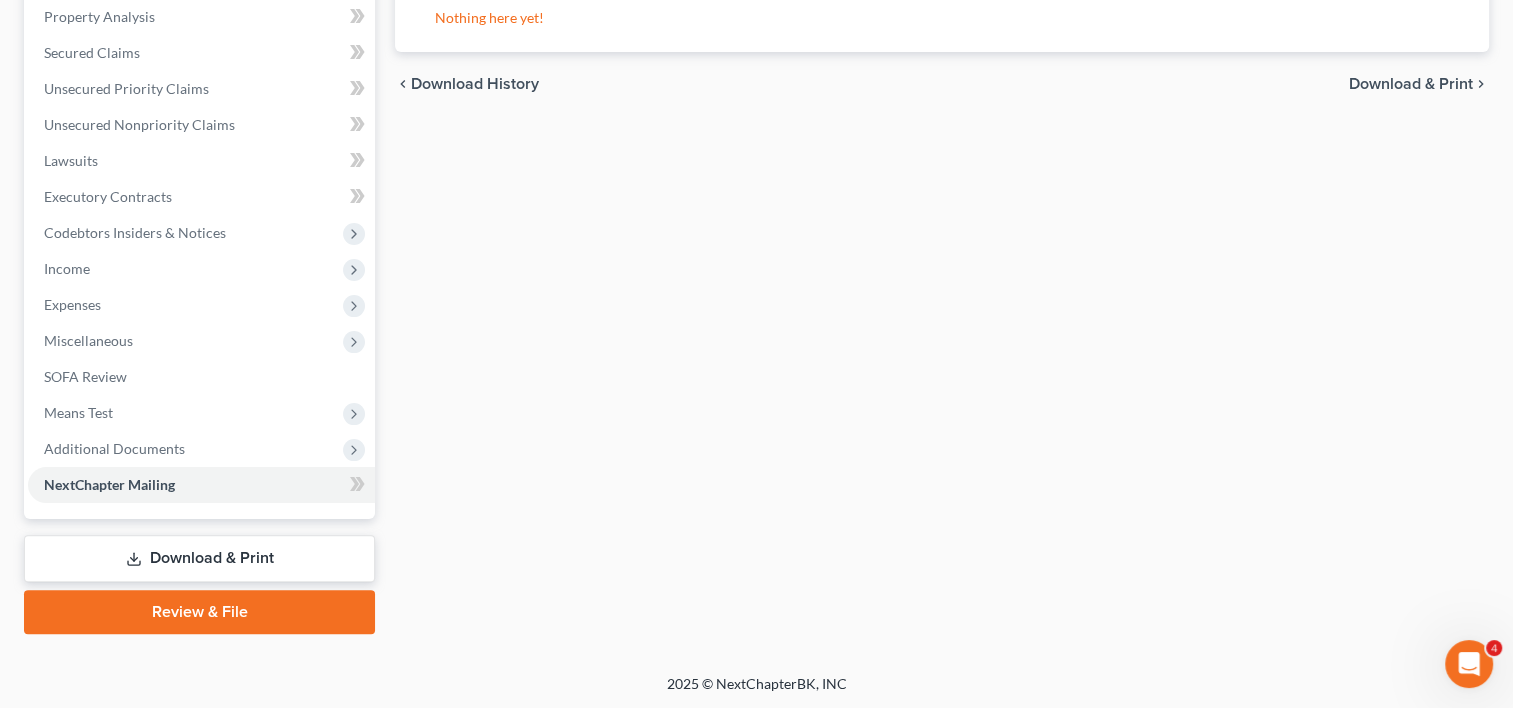 click on "Executory Contracts" at bounding box center [201, 197] 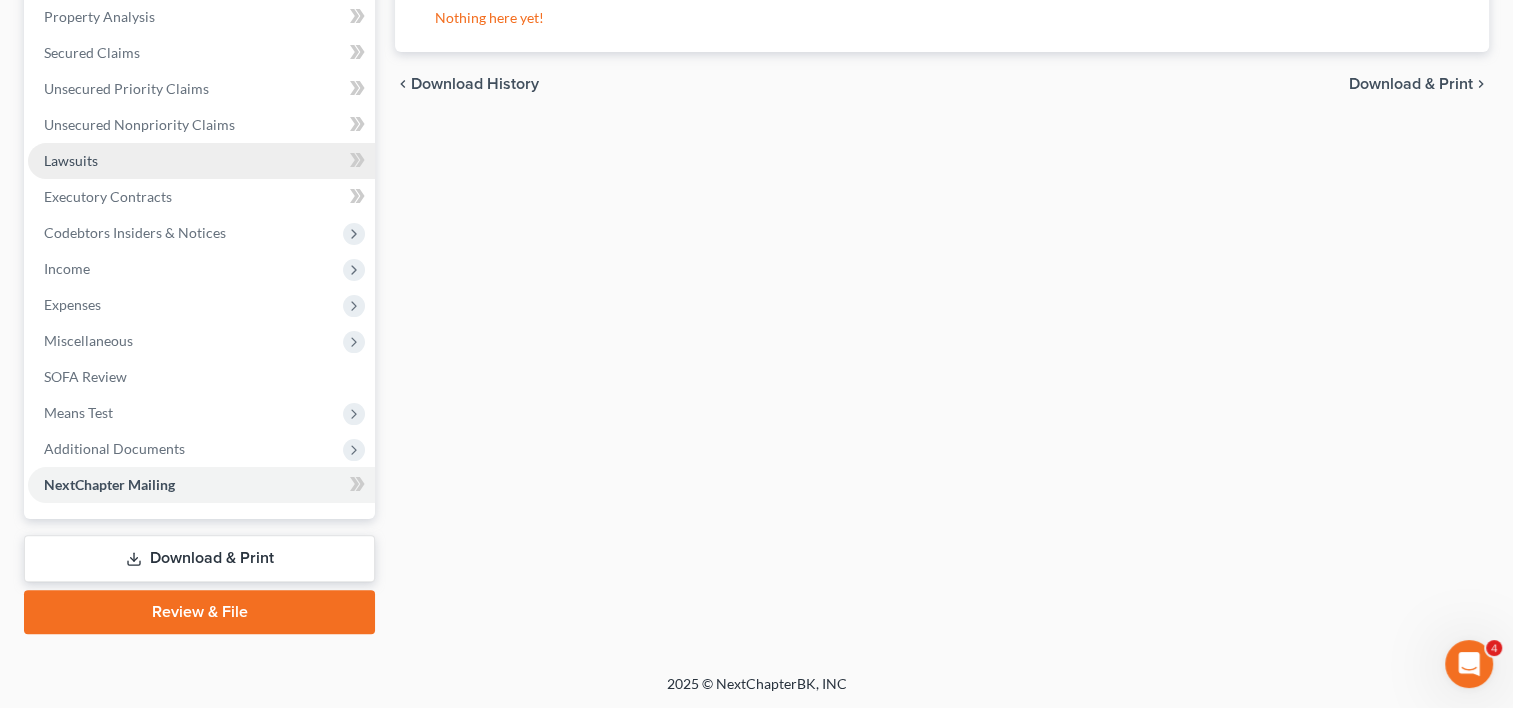 click on "Lawsuits" at bounding box center [201, 161] 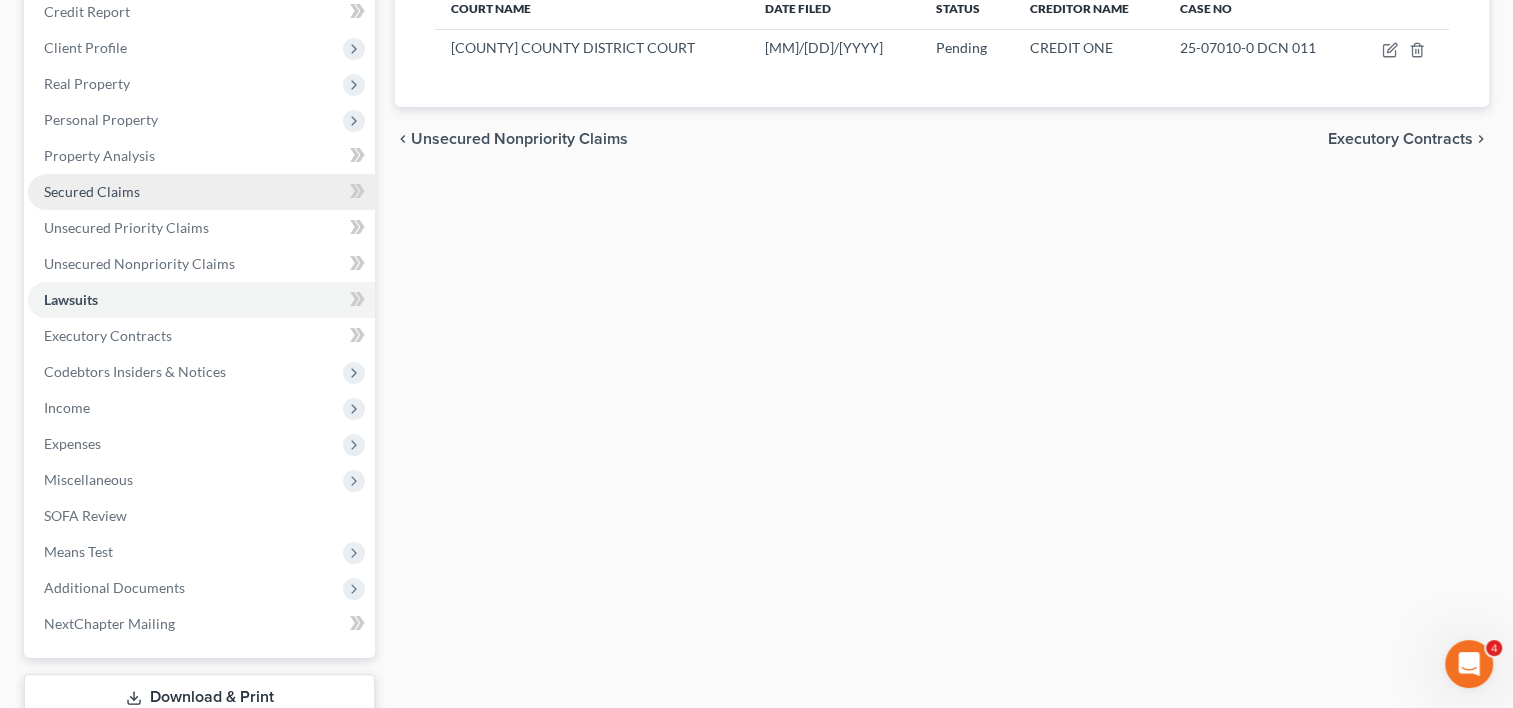 scroll, scrollTop: 287, scrollLeft: 0, axis: vertical 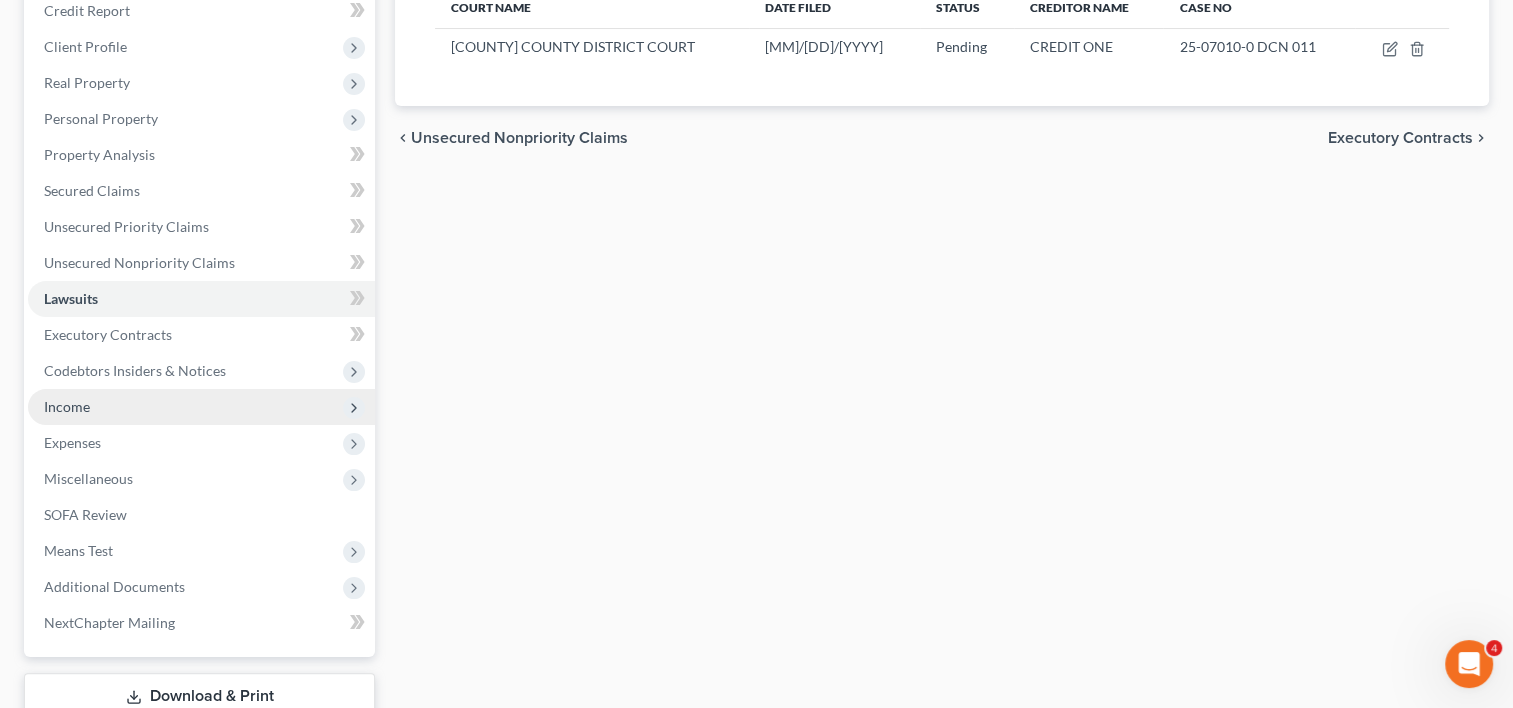 click on "Income" at bounding box center (201, 407) 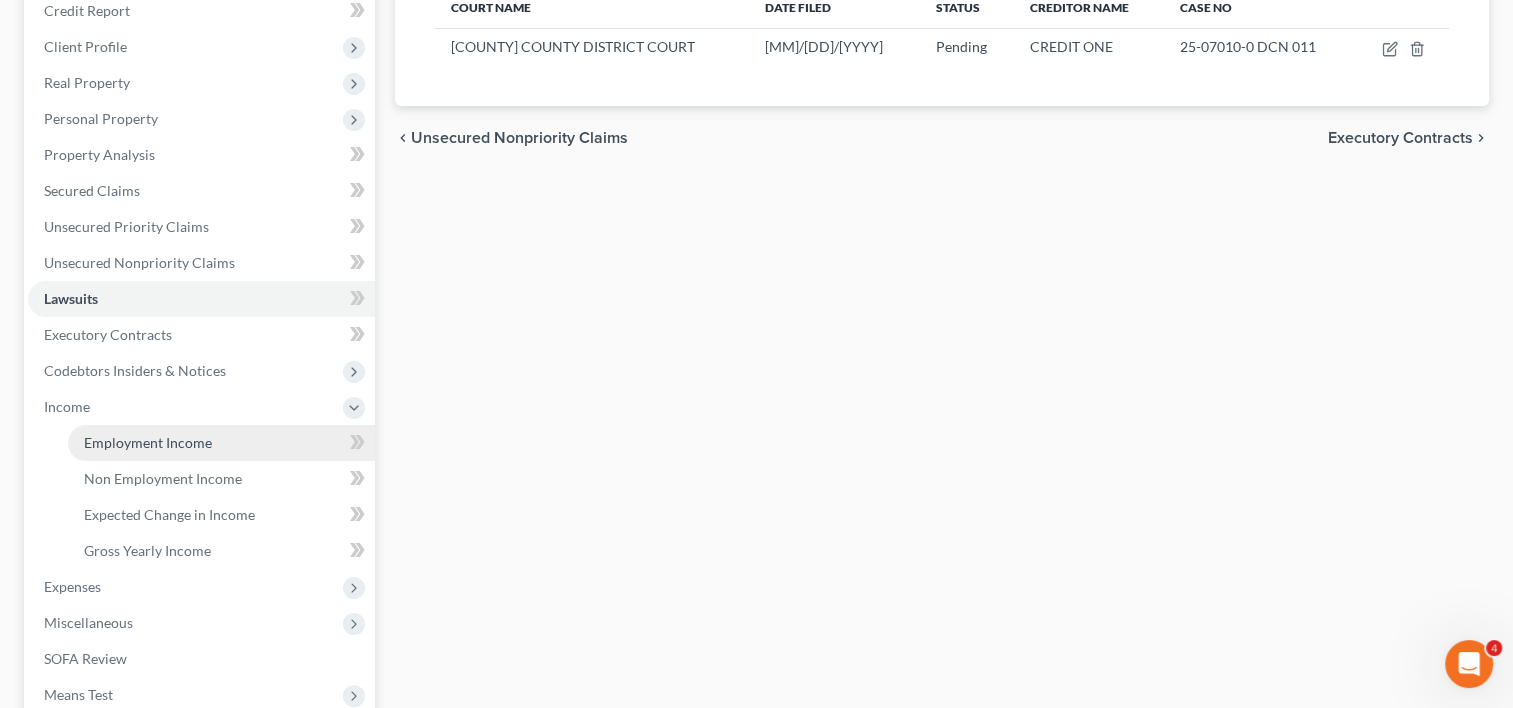 click on "Employment Income" at bounding box center [148, 442] 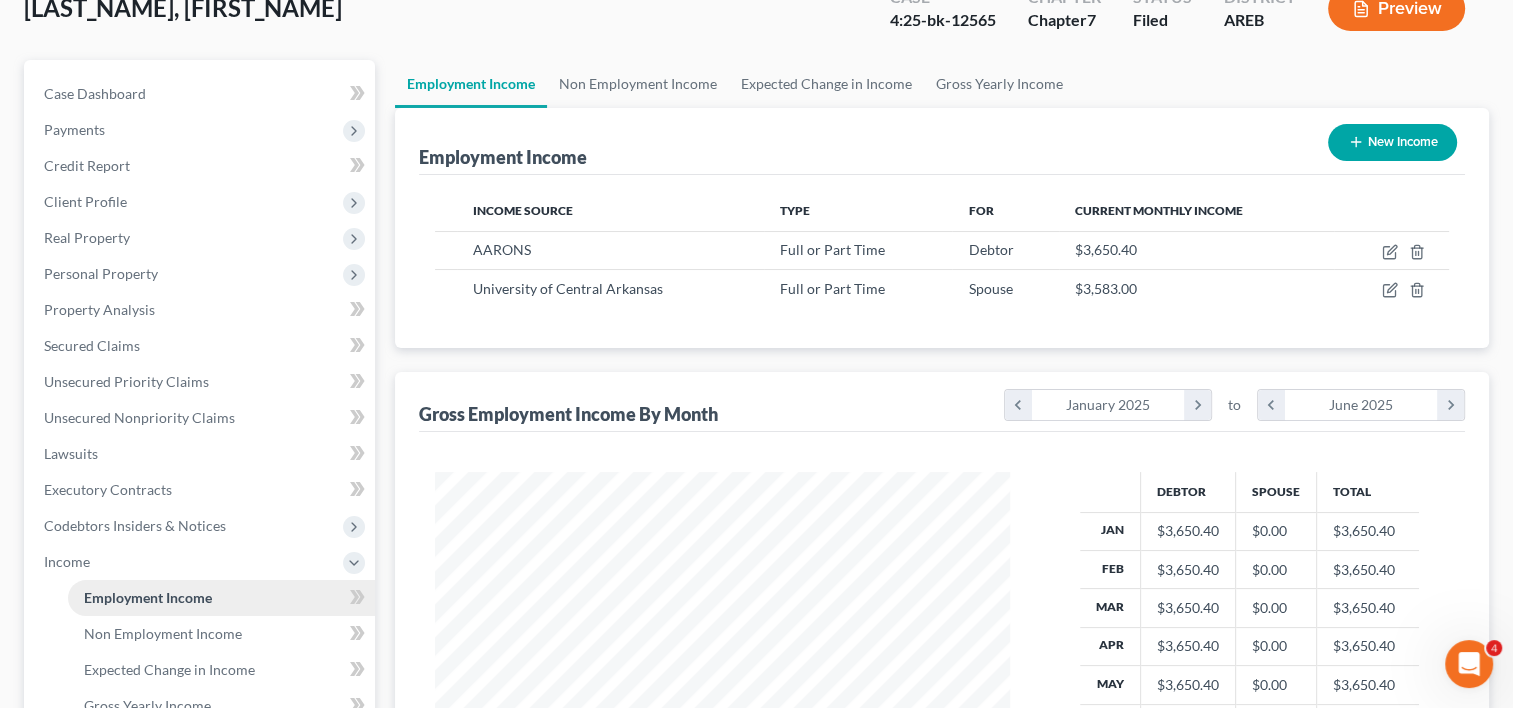 scroll, scrollTop: 0, scrollLeft: 0, axis: both 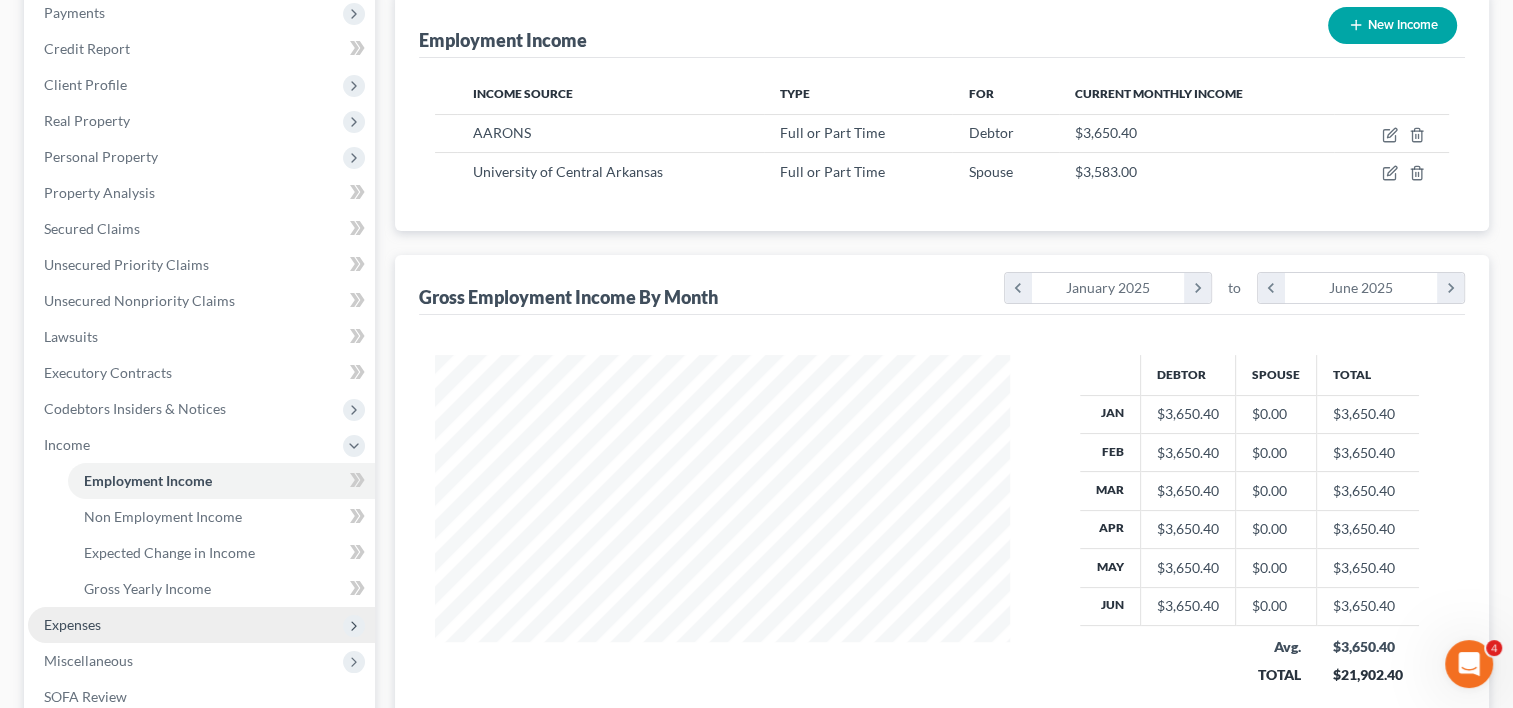 click on "Expenses" at bounding box center [201, 625] 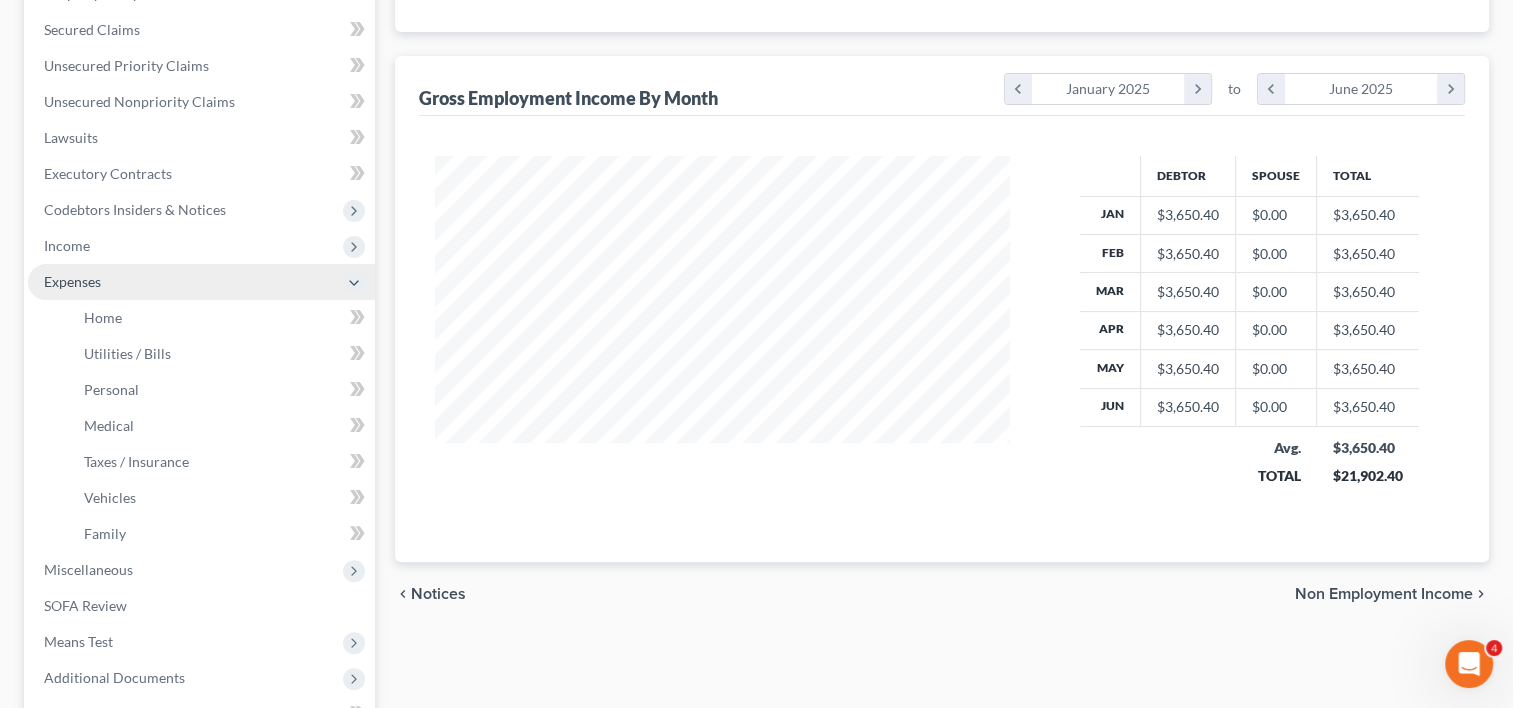 scroll, scrollTop: 477, scrollLeft: 0, axis: vertical 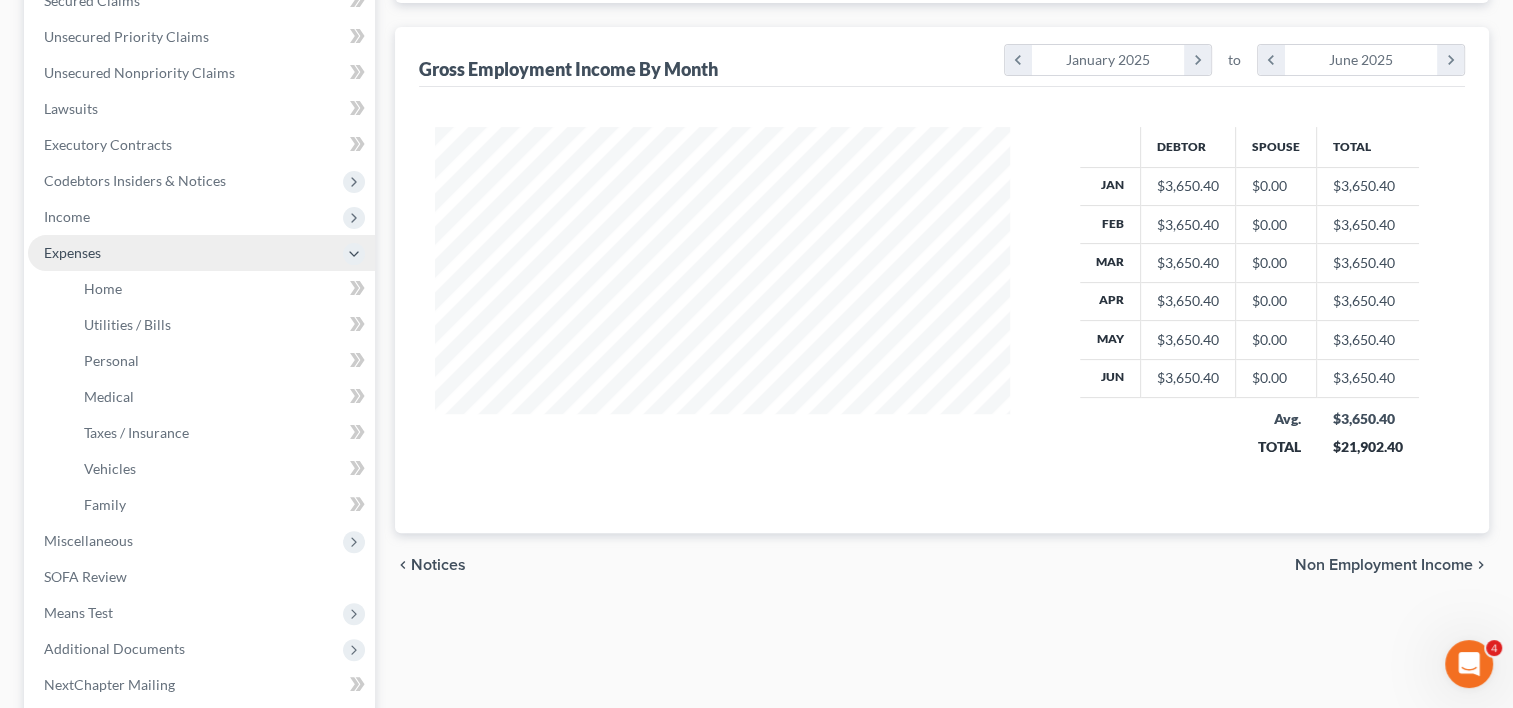 click on "Expenses" at bounding box center (201, 253) 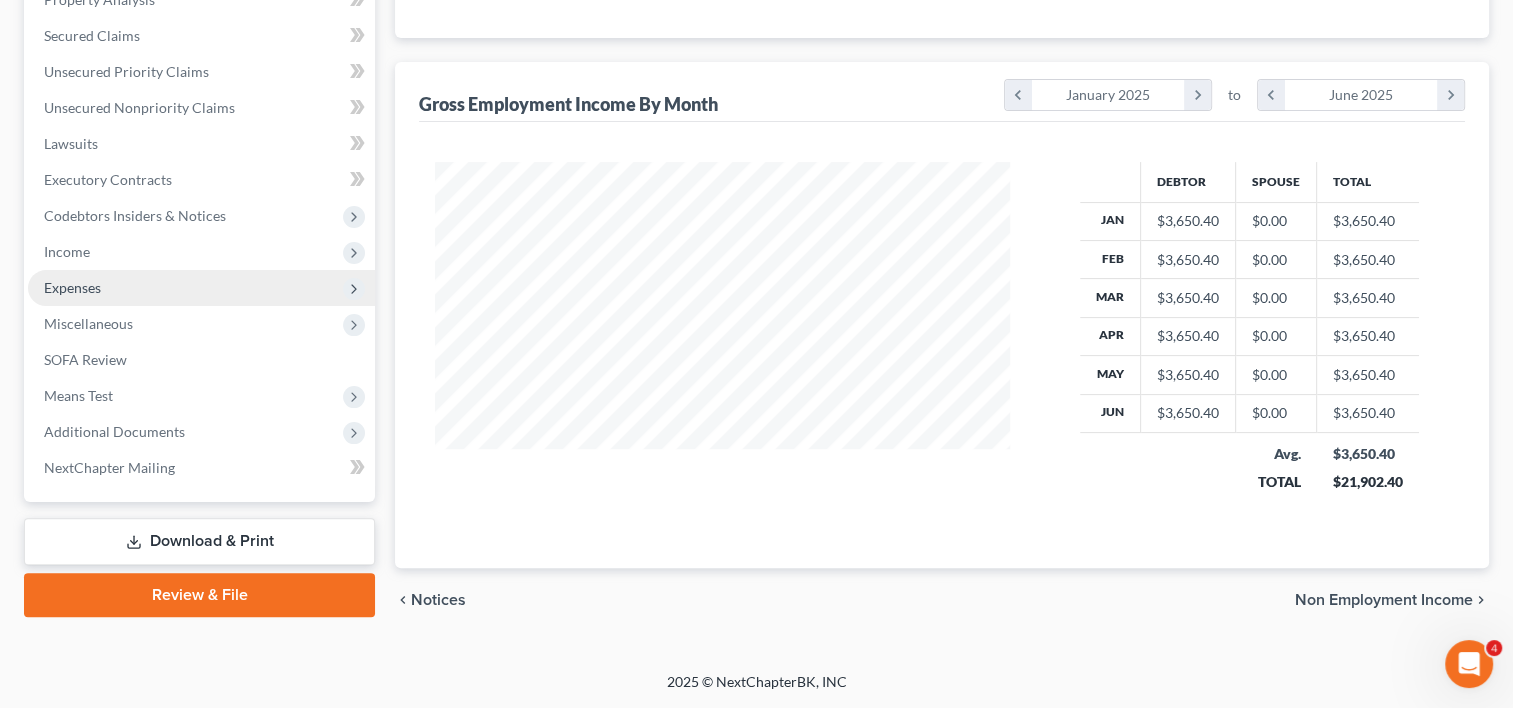 scroll, scrollTop: 438, scrollLeft: 0, axis: vertical 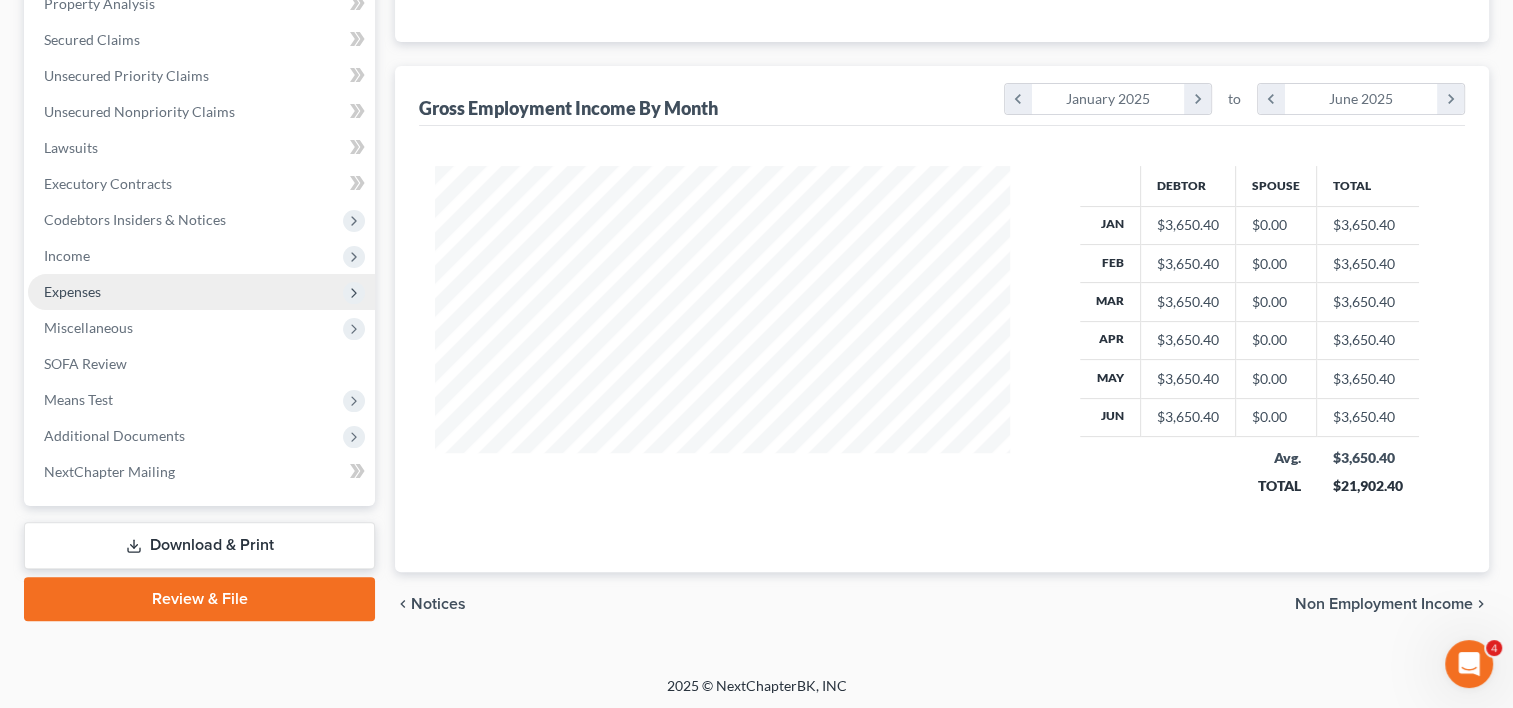 click on "Expenses" at bounding box center (201, 292) 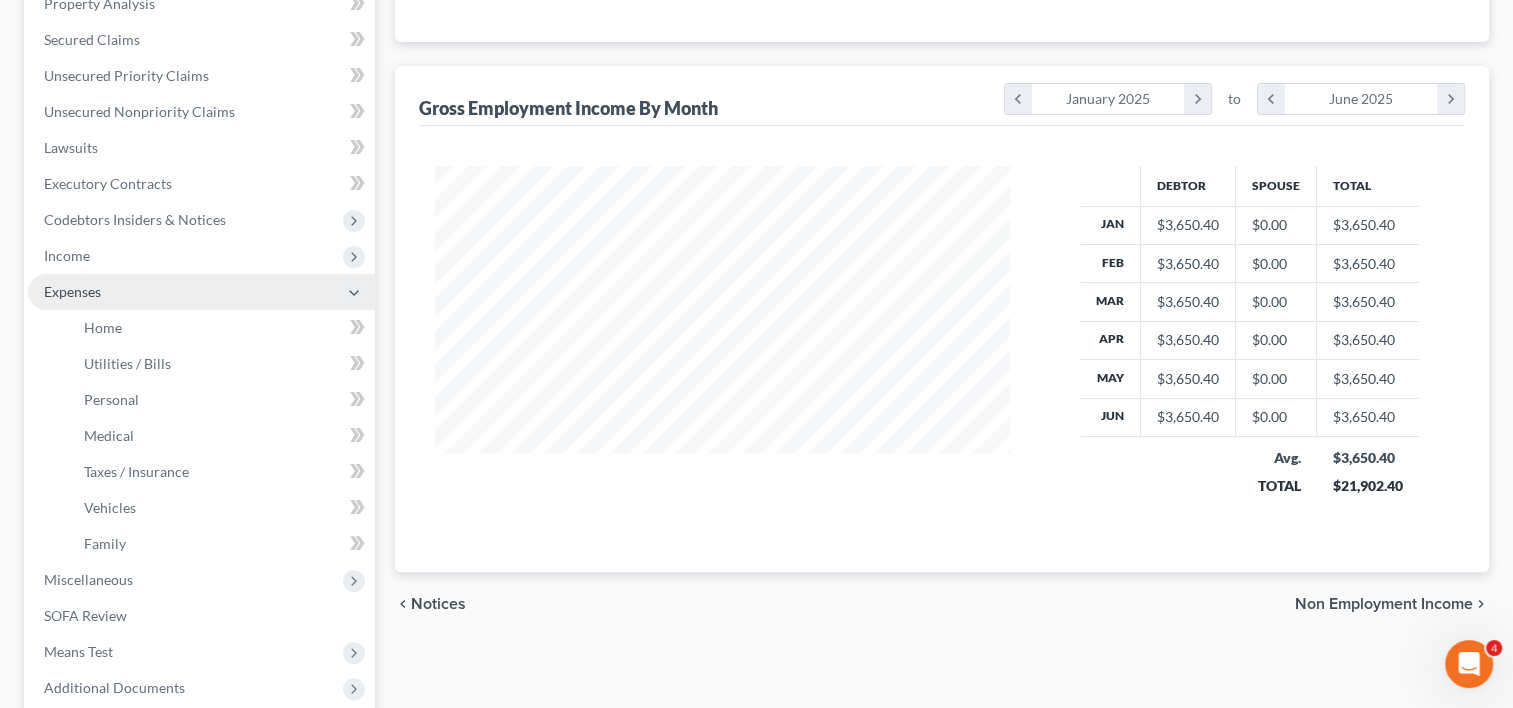 scroll, scrollTop: 477, scrollLeft: 0, axis: vertical 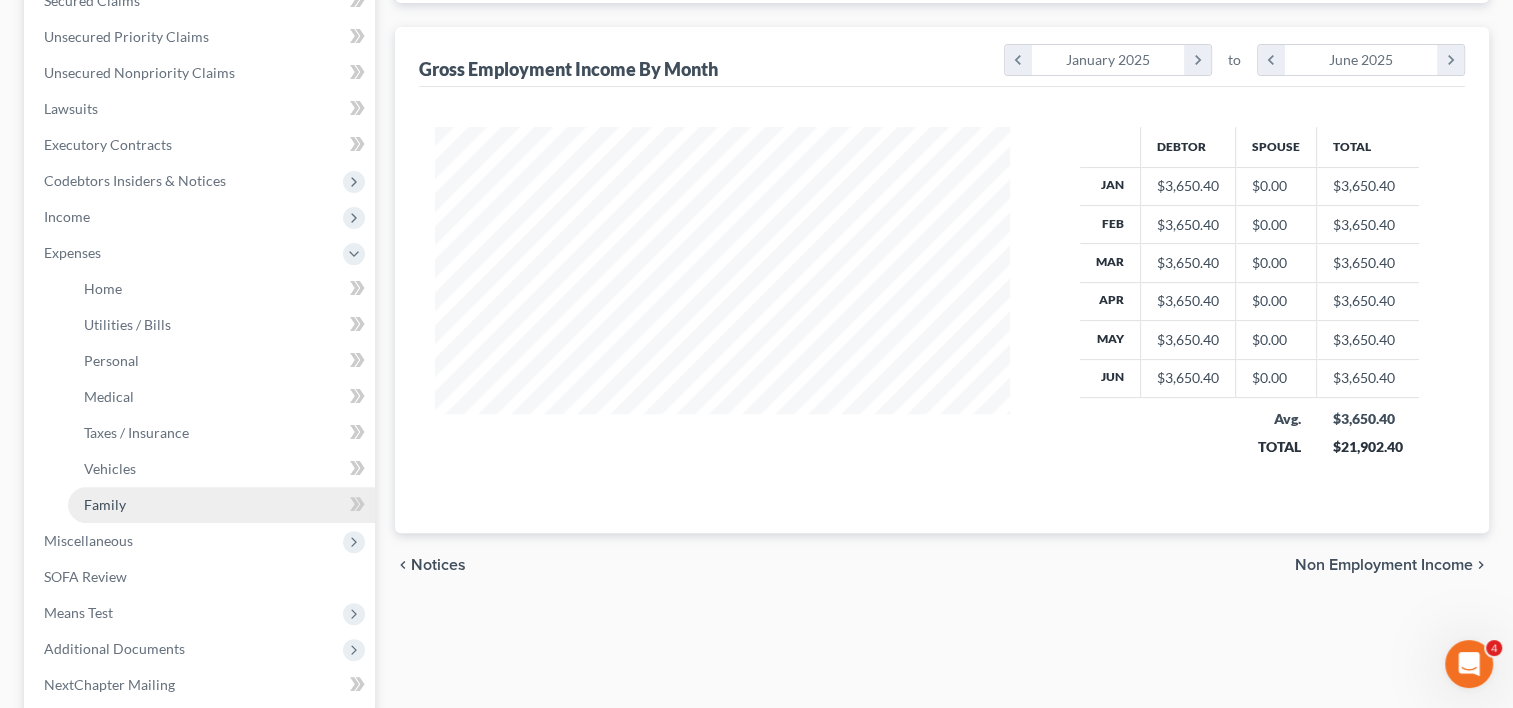 click on "Family" at bounding box center (221, 505) 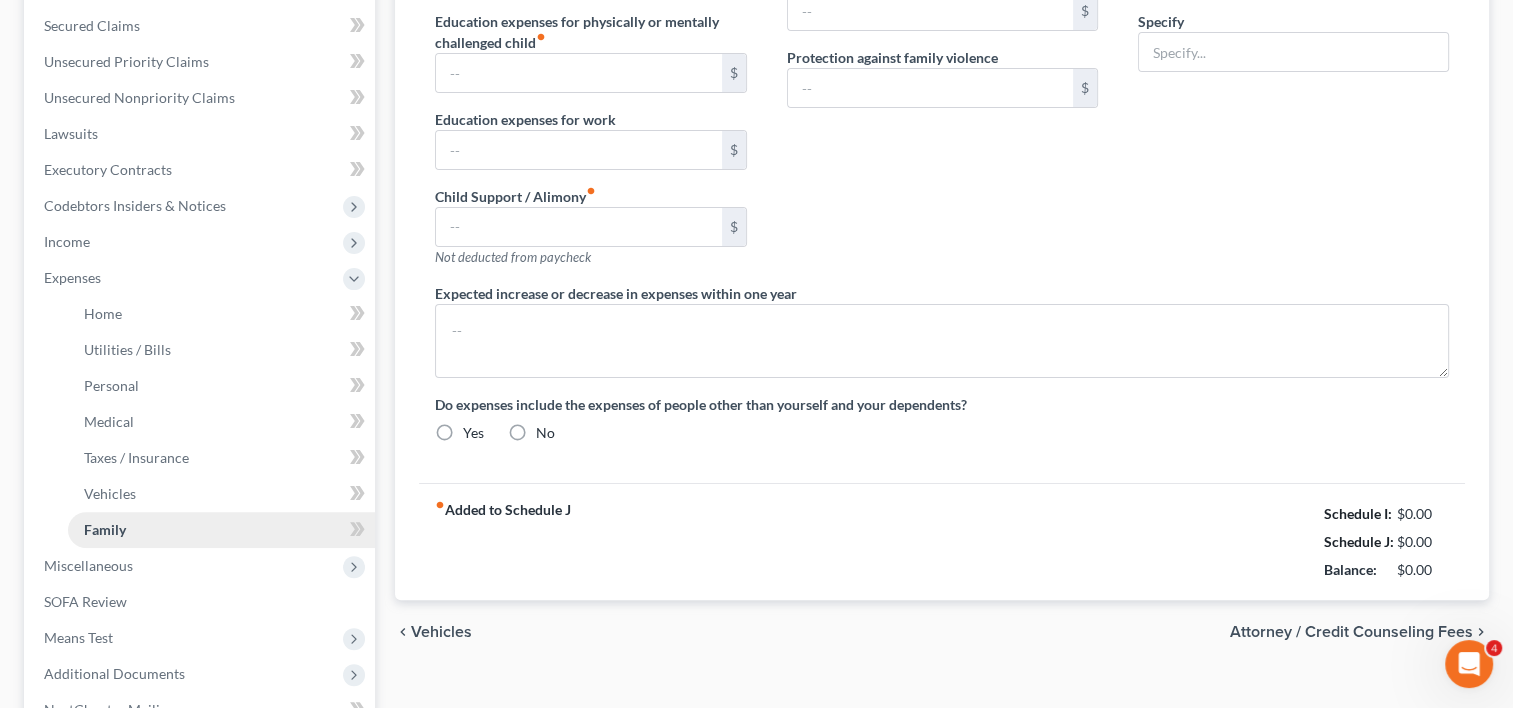type on "0.00" 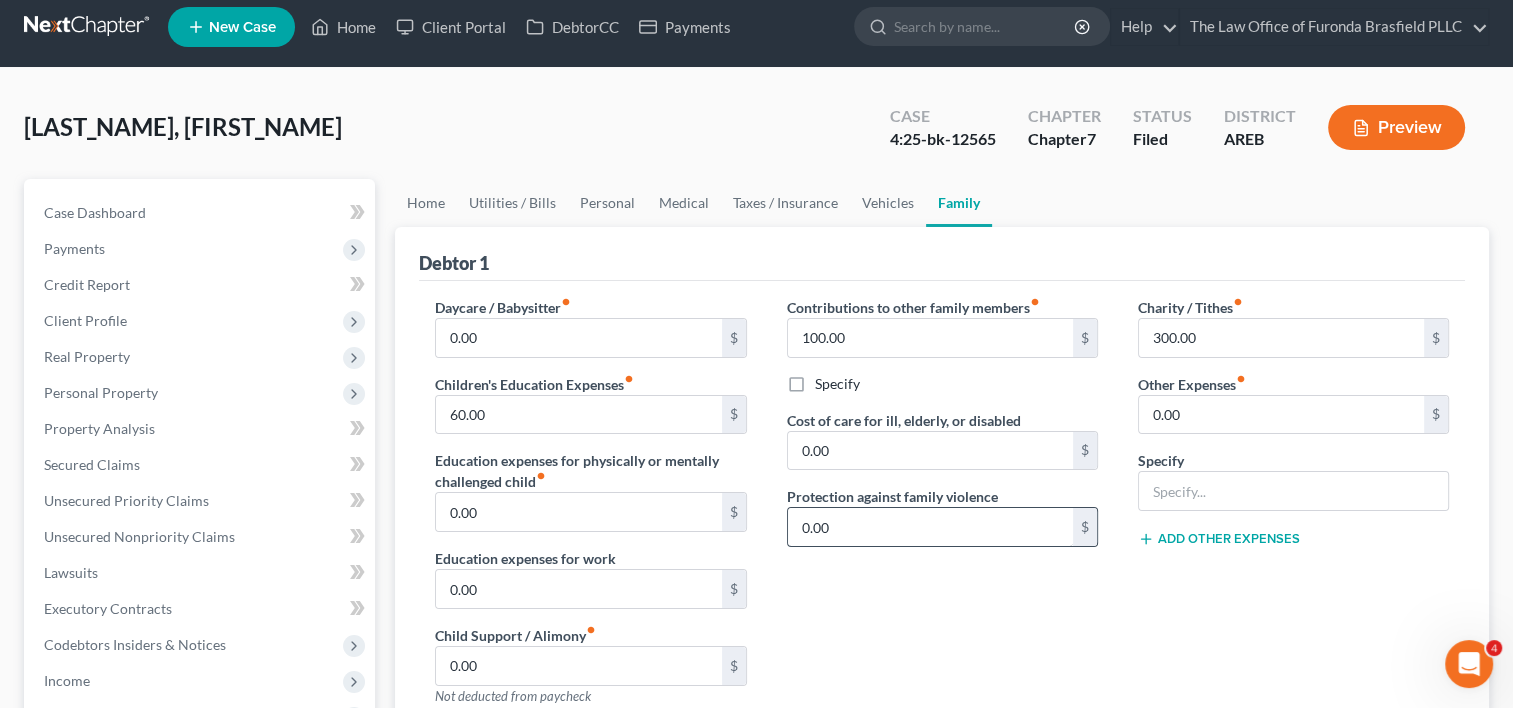 scroll, scrollTop: 0, scrollLeft: 0, axis: both 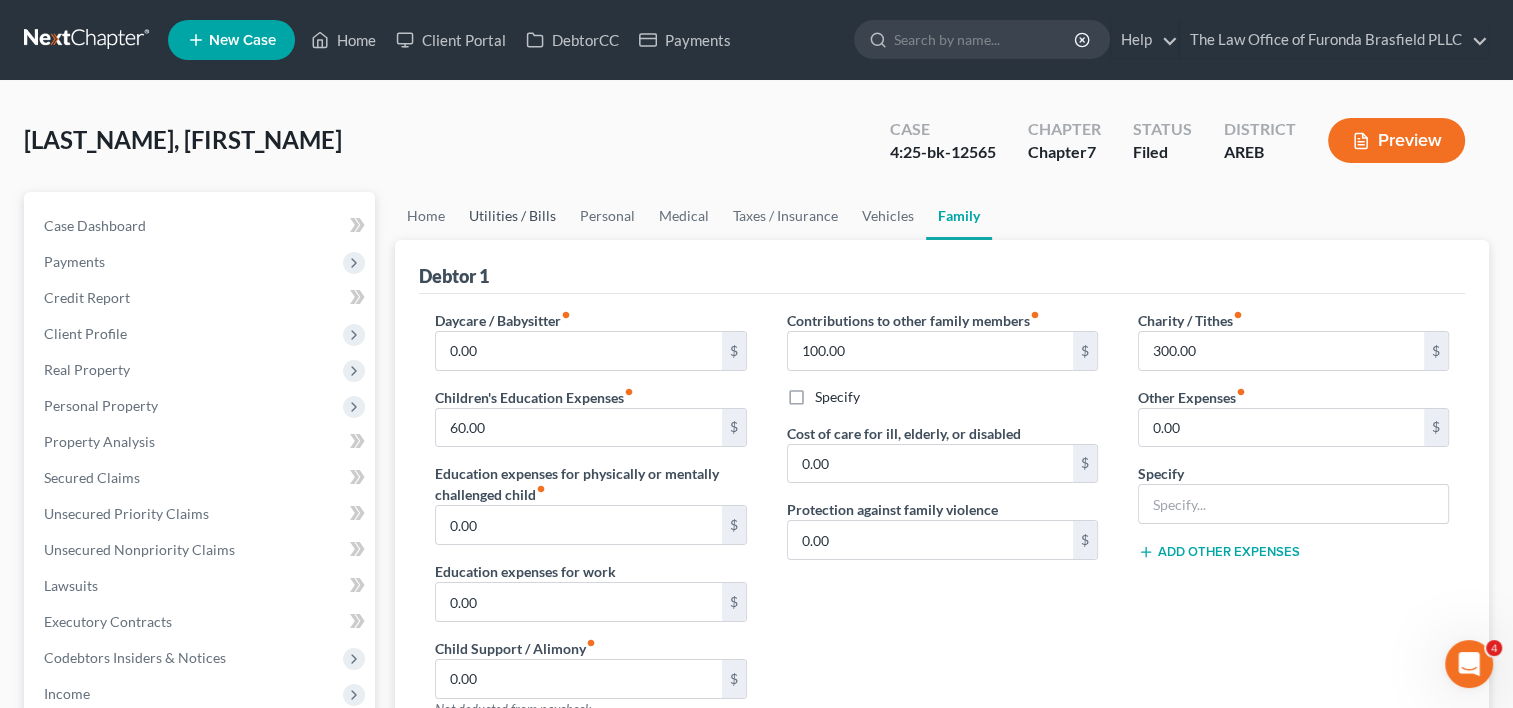 click on "Utilities / Bills" at bounding box center [512, 216] 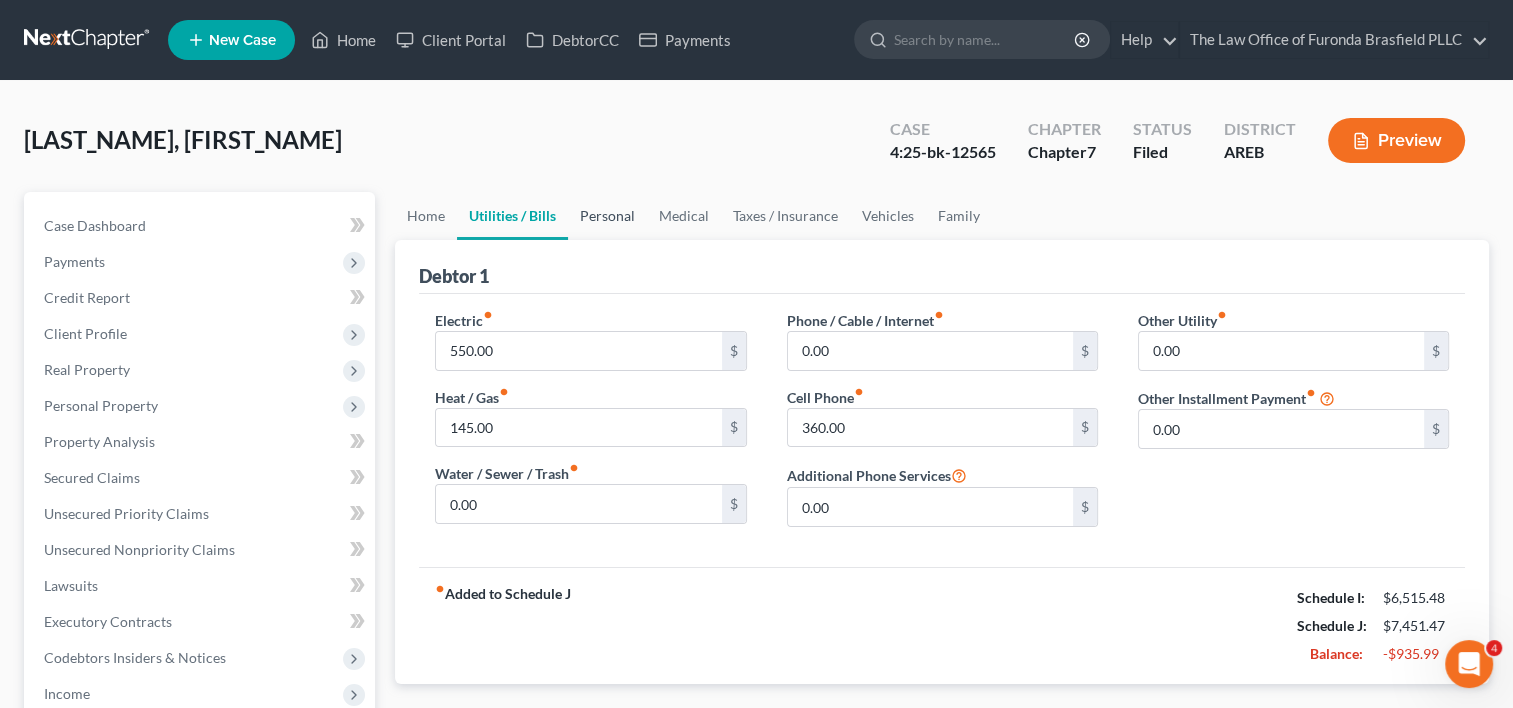 click on "Personal" at bounding box center (607, 216) 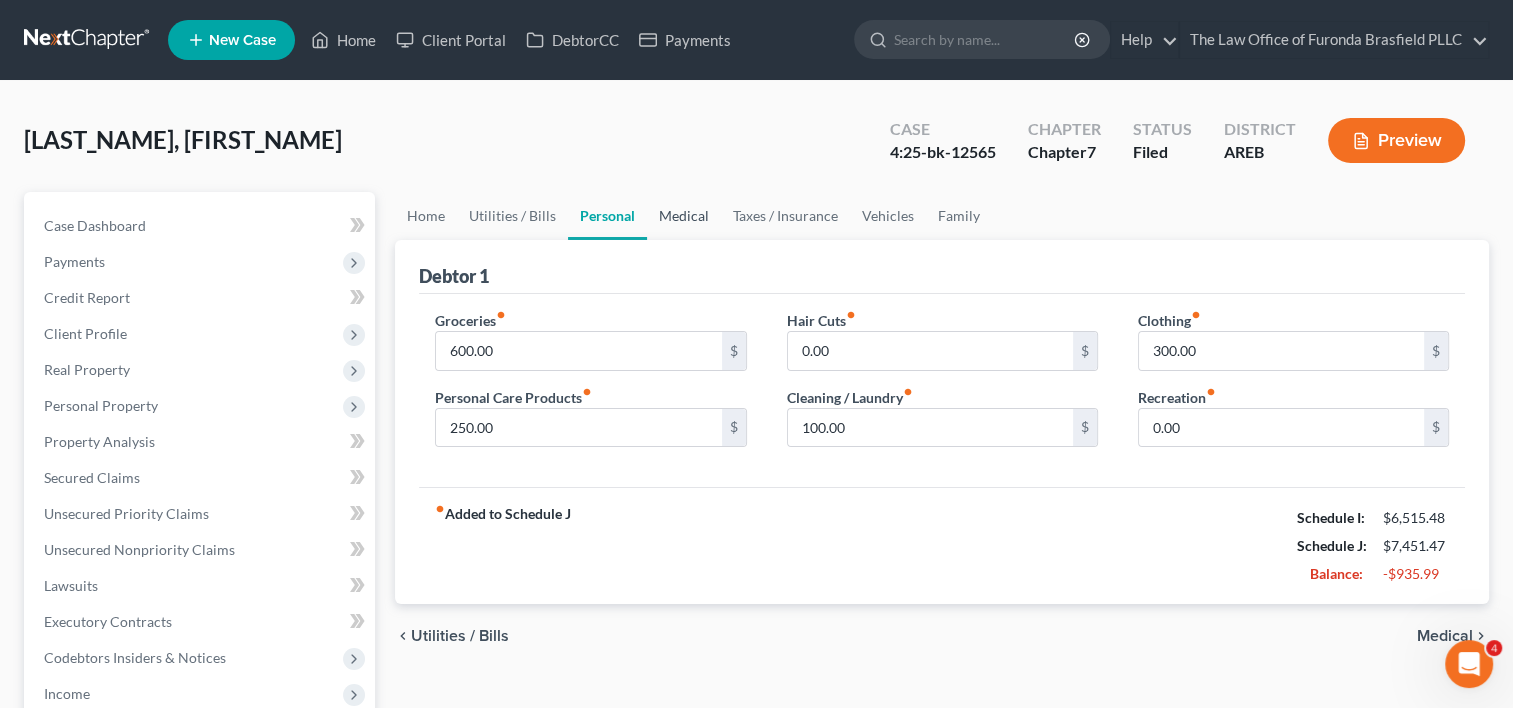 click on "Medical" at bounding box center [684, 216] 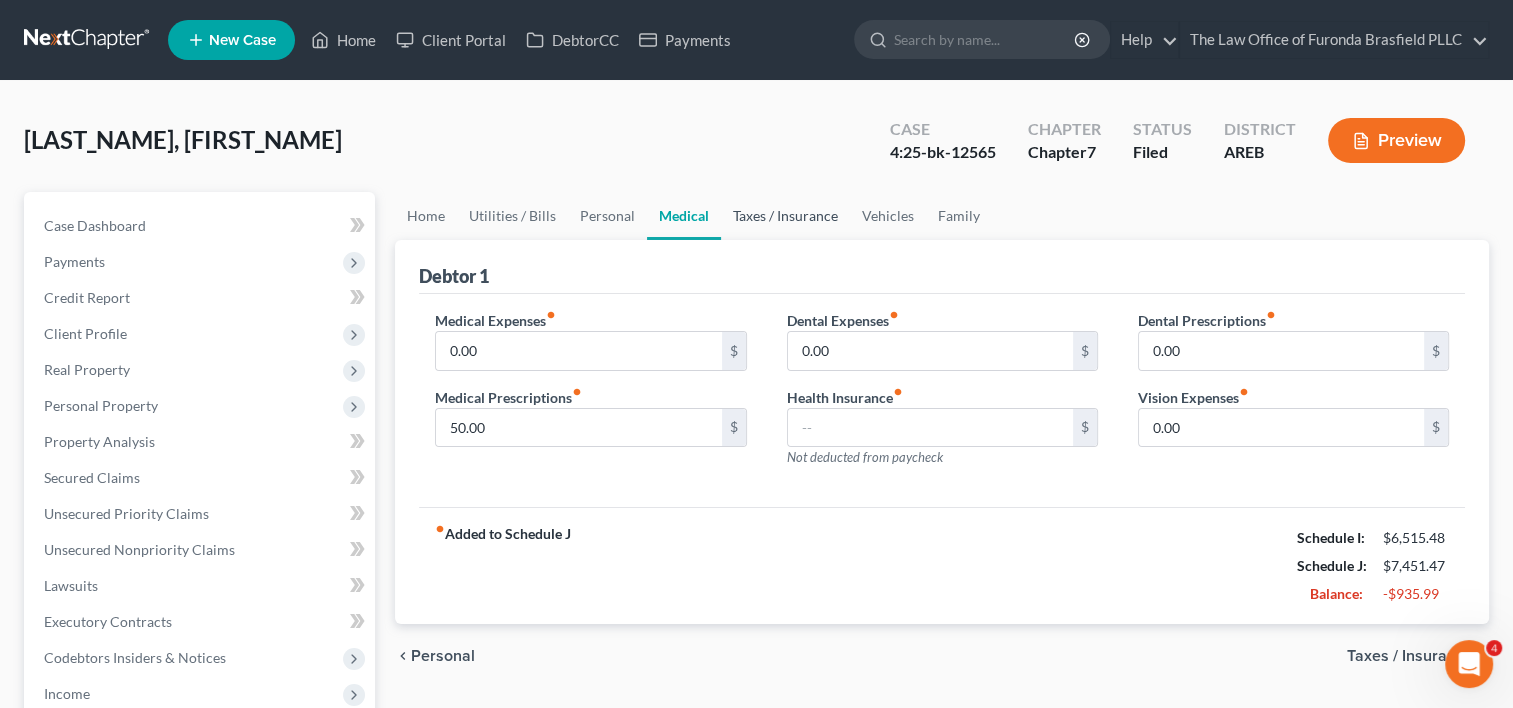 click on "Taxes / Insurance" at bounding box center [785, 216] 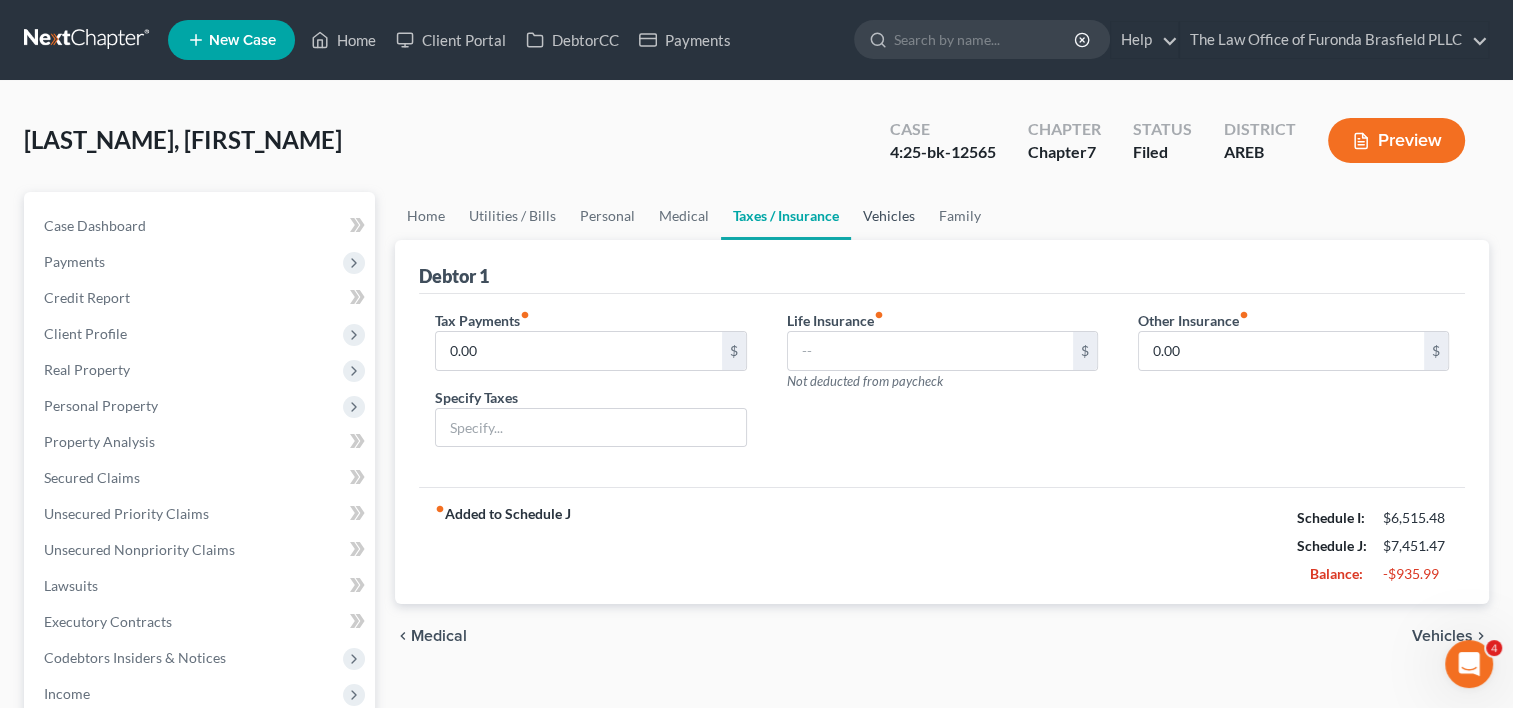 click on "Vehicles" at bounding box center (889, 216) 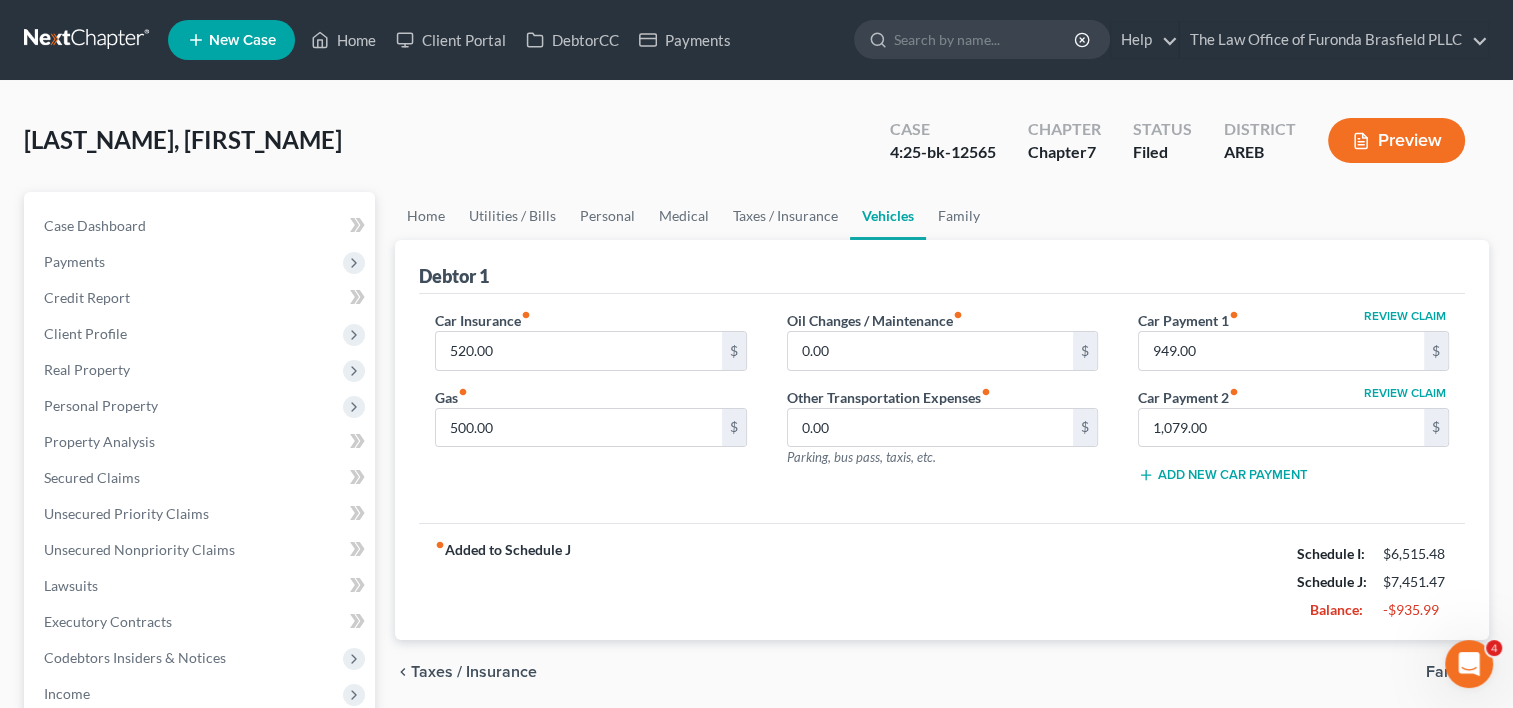 click on "fiber_manual_record" at bounding box center [1234, 315] 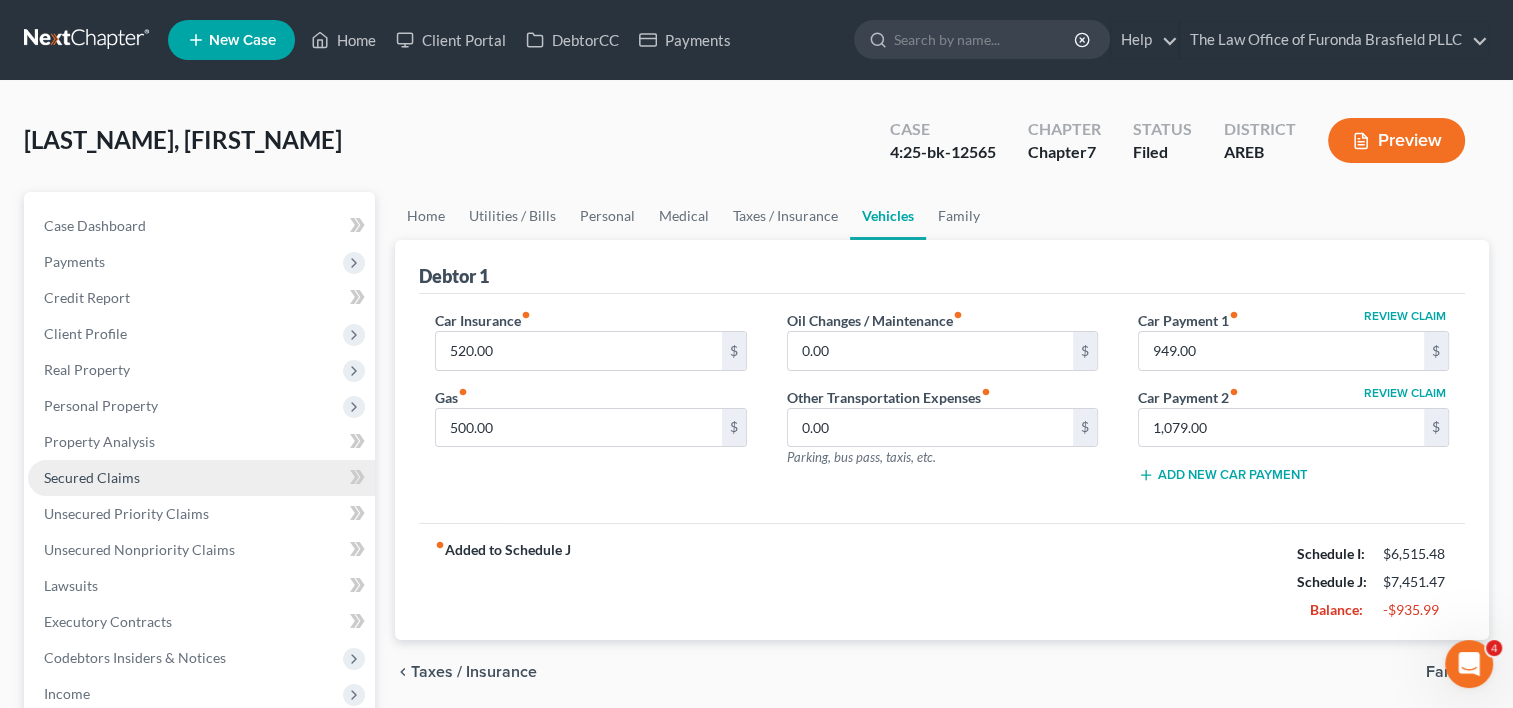 click on "Secured Claims" at bounding box center [92, 477] 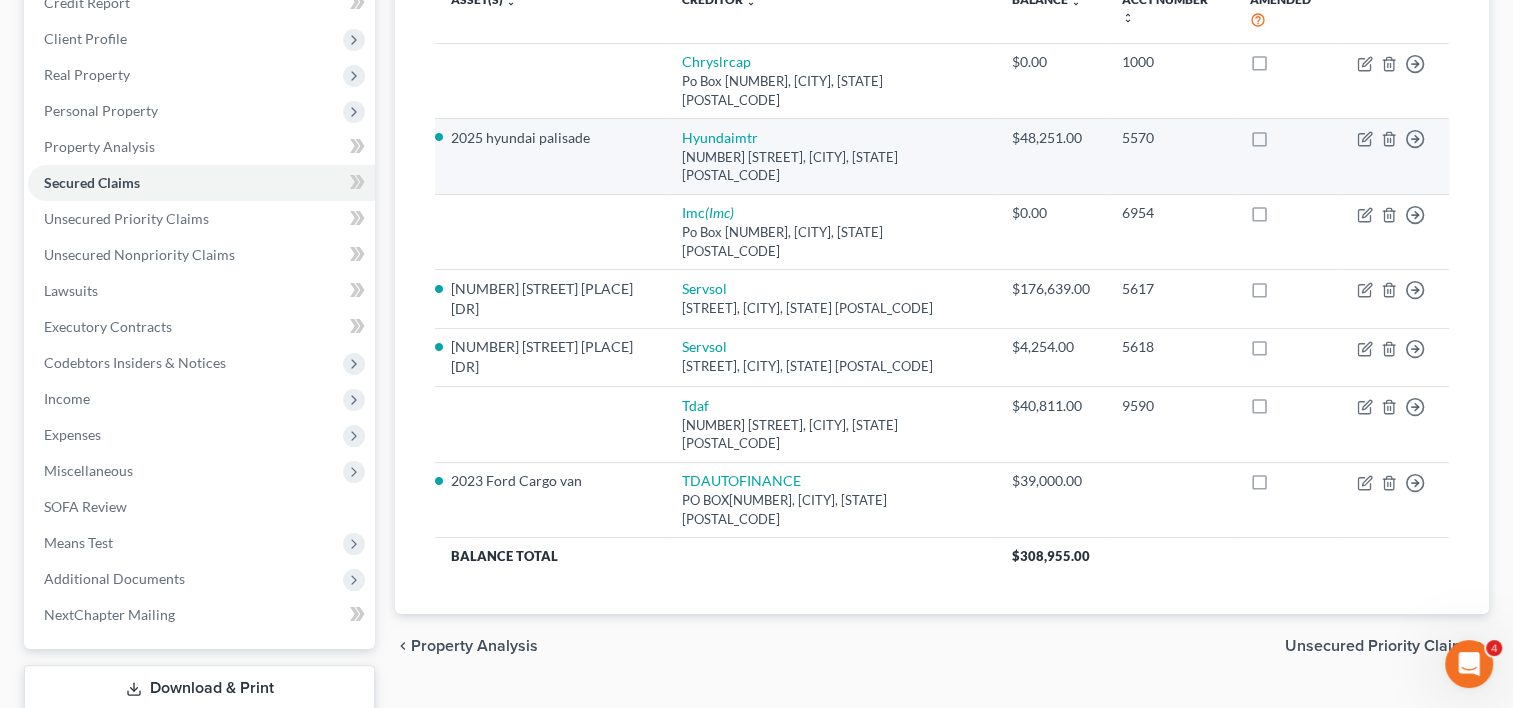 scroll, scrollTop: 296, scrollLeft: 0, axis: vertical 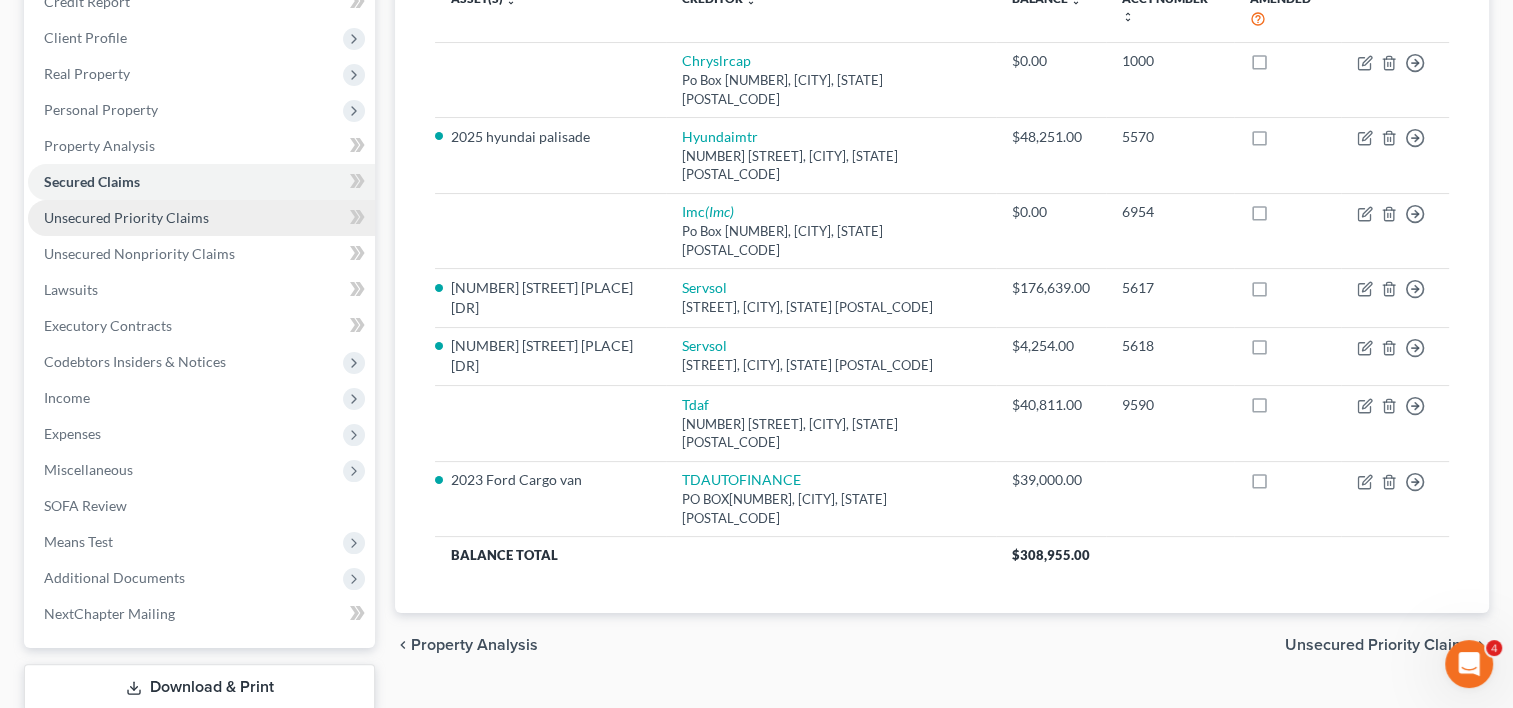 click on "Unsecured Priority Claims" at bounding box center [126, 217] 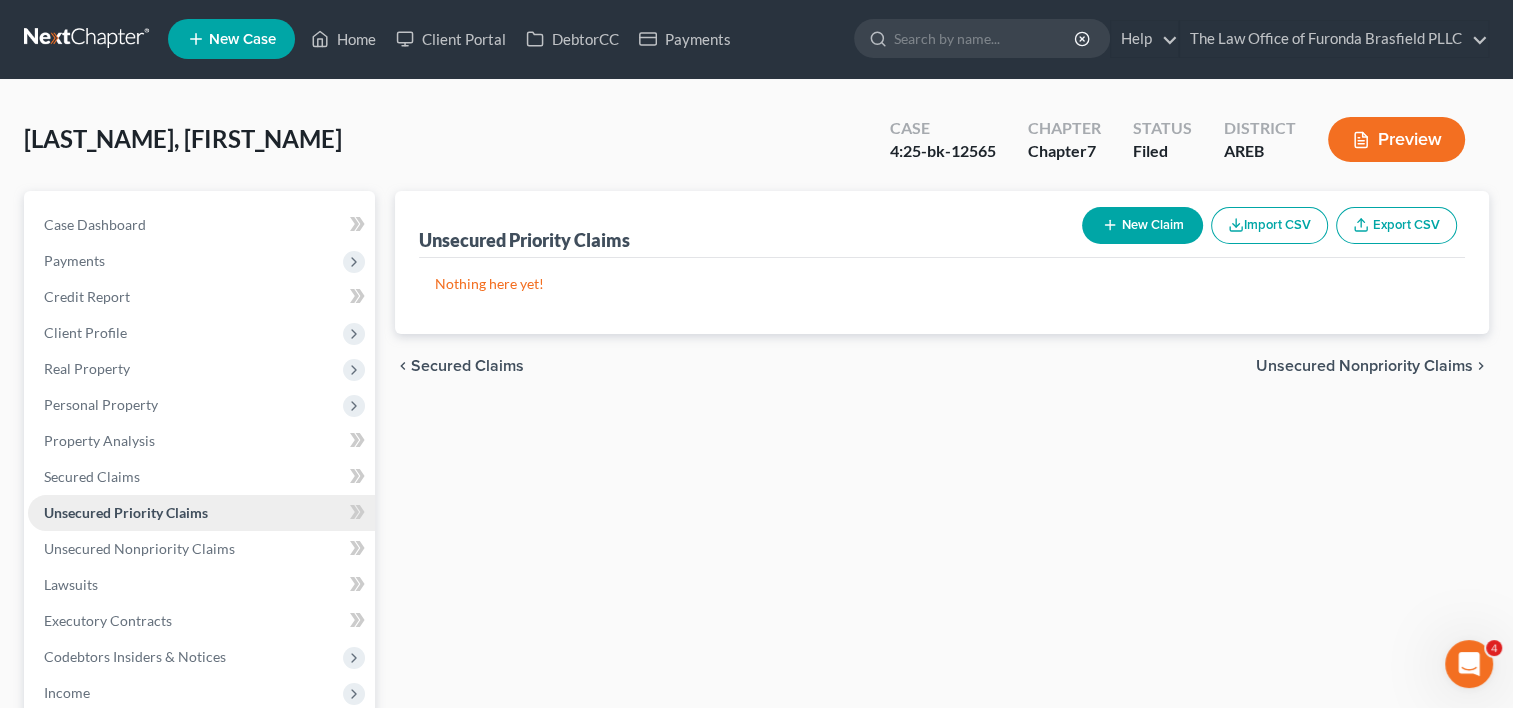scroll, scrollTop: 0, scrollLeft: 0, axis: both 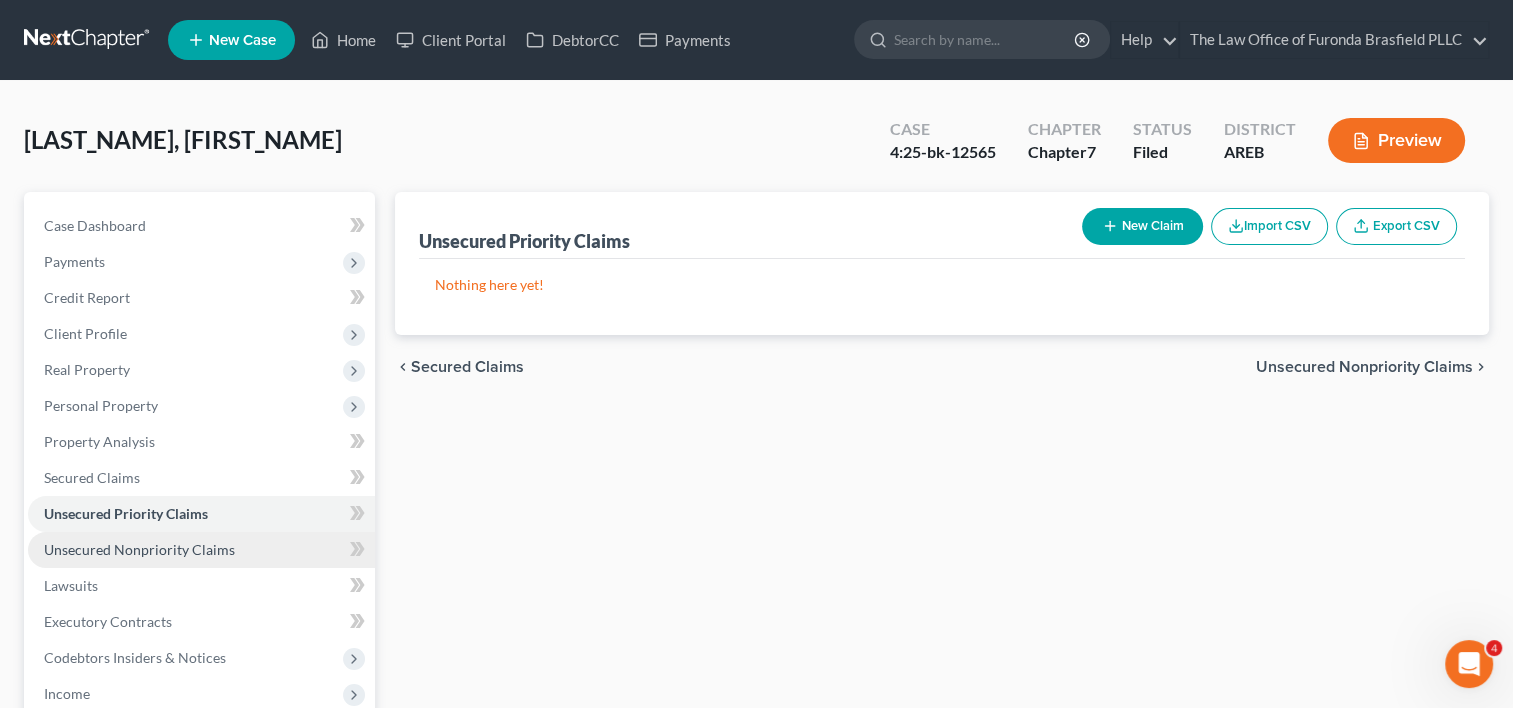 click on "Unsecured Nonpriority Claims" at bounding box center (139, 549) 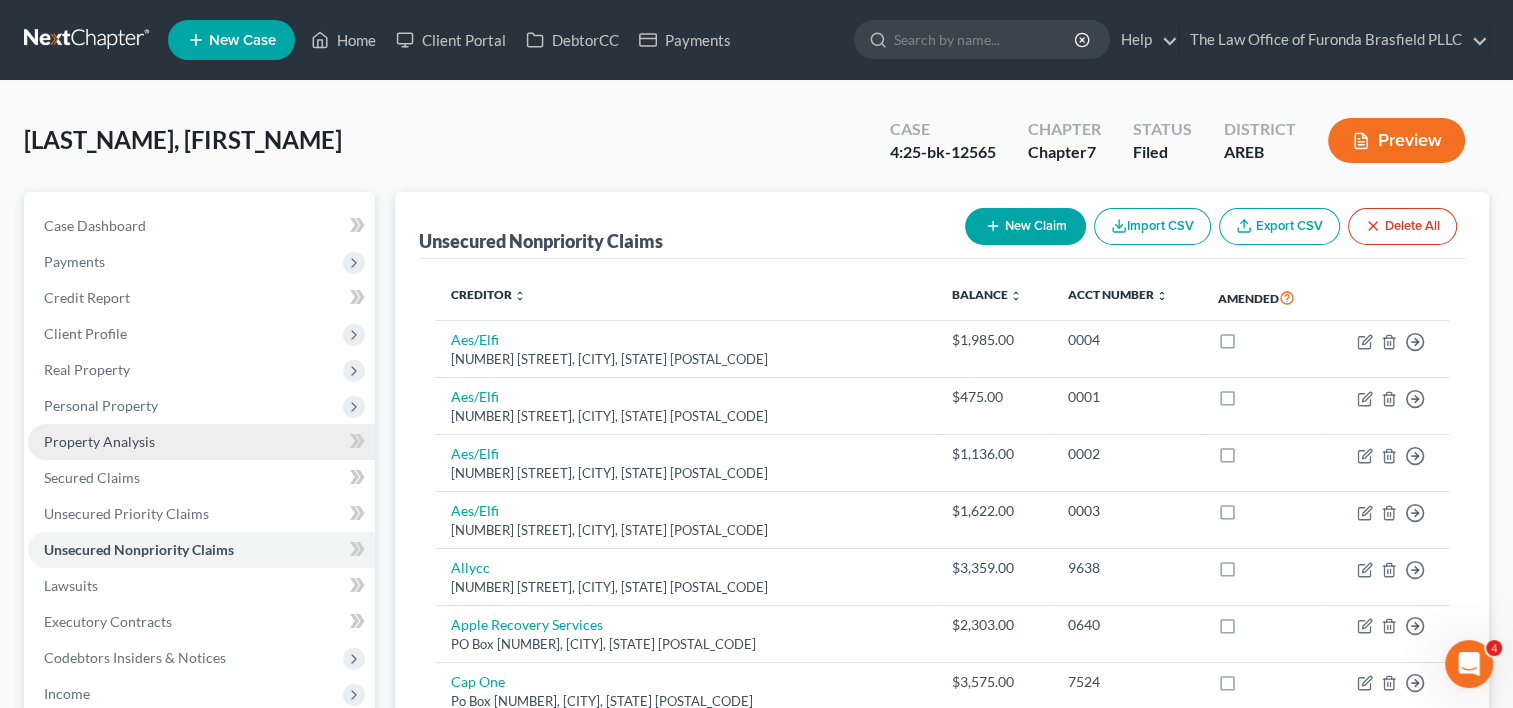 click on "Property Analysis" at bounding box center [201, 442] 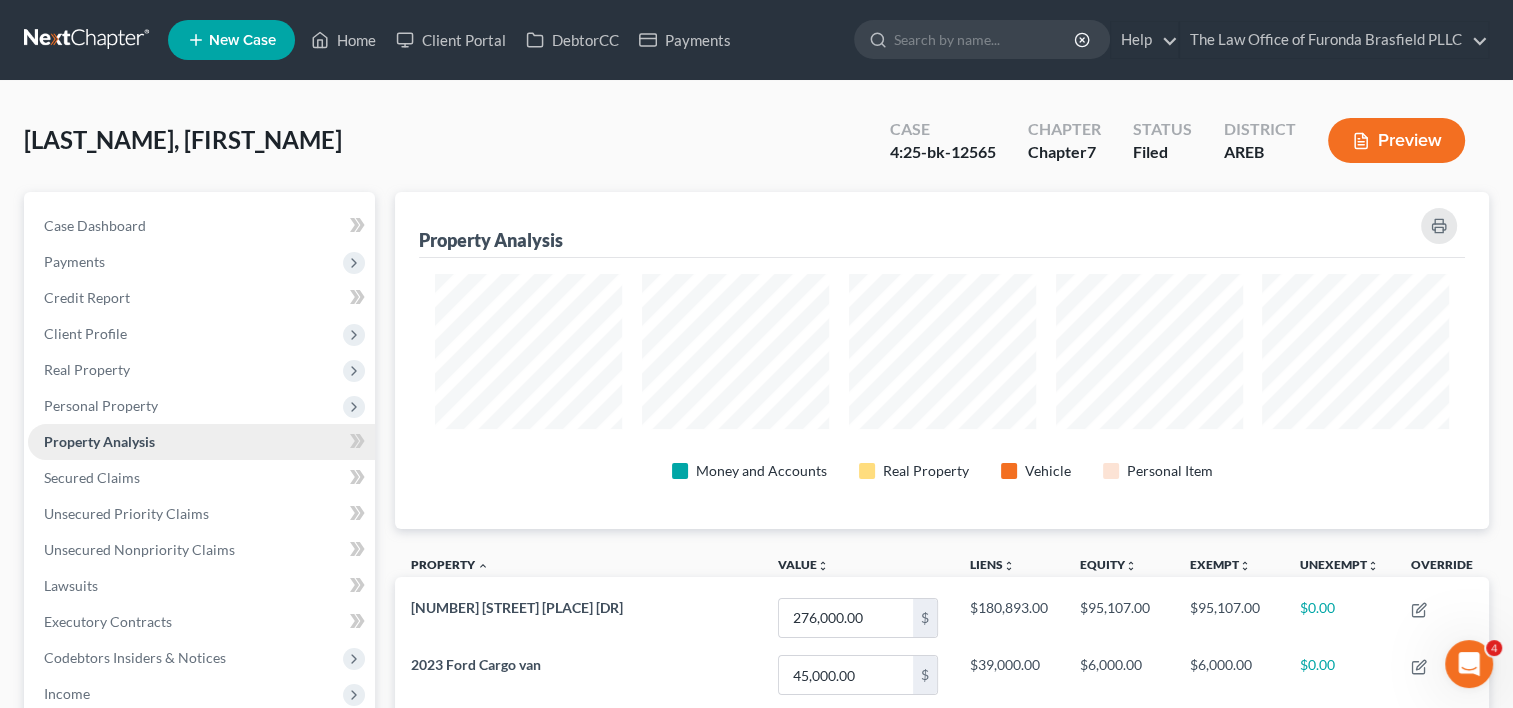 scroll, scrollTop: 999663, scrollLeft: 998906, axis: both 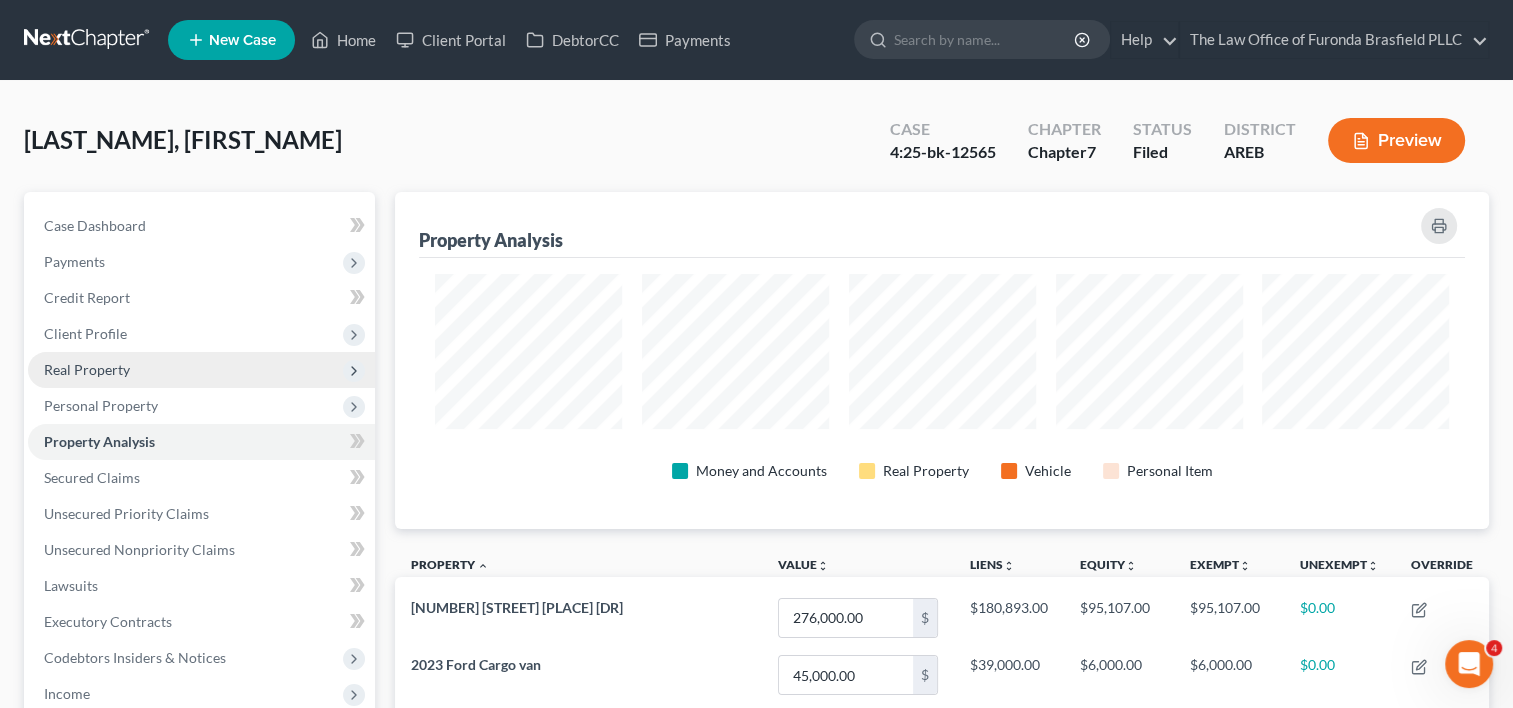 click on "Real Property" at bounding box center [201, 370] 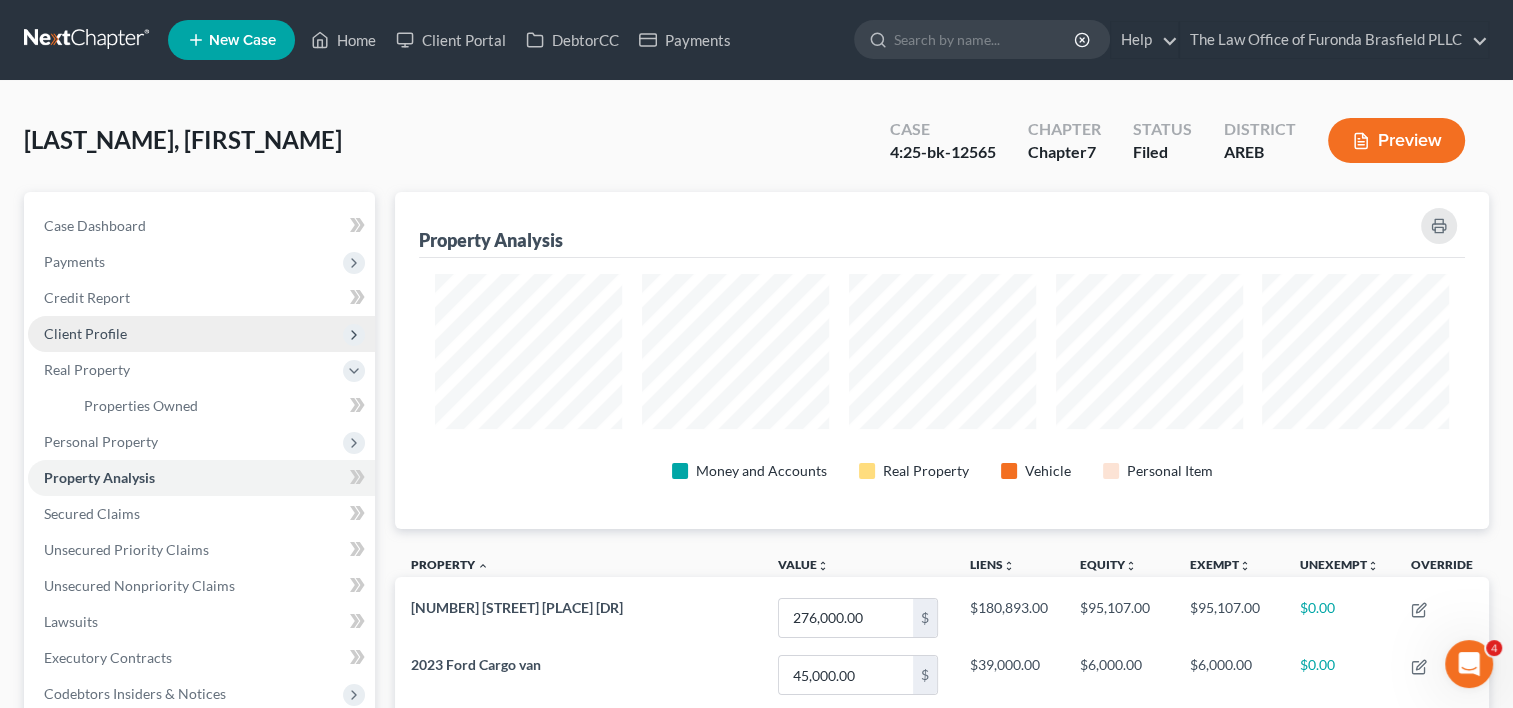 click on "Client Profile" at bounding box center (201, 334) 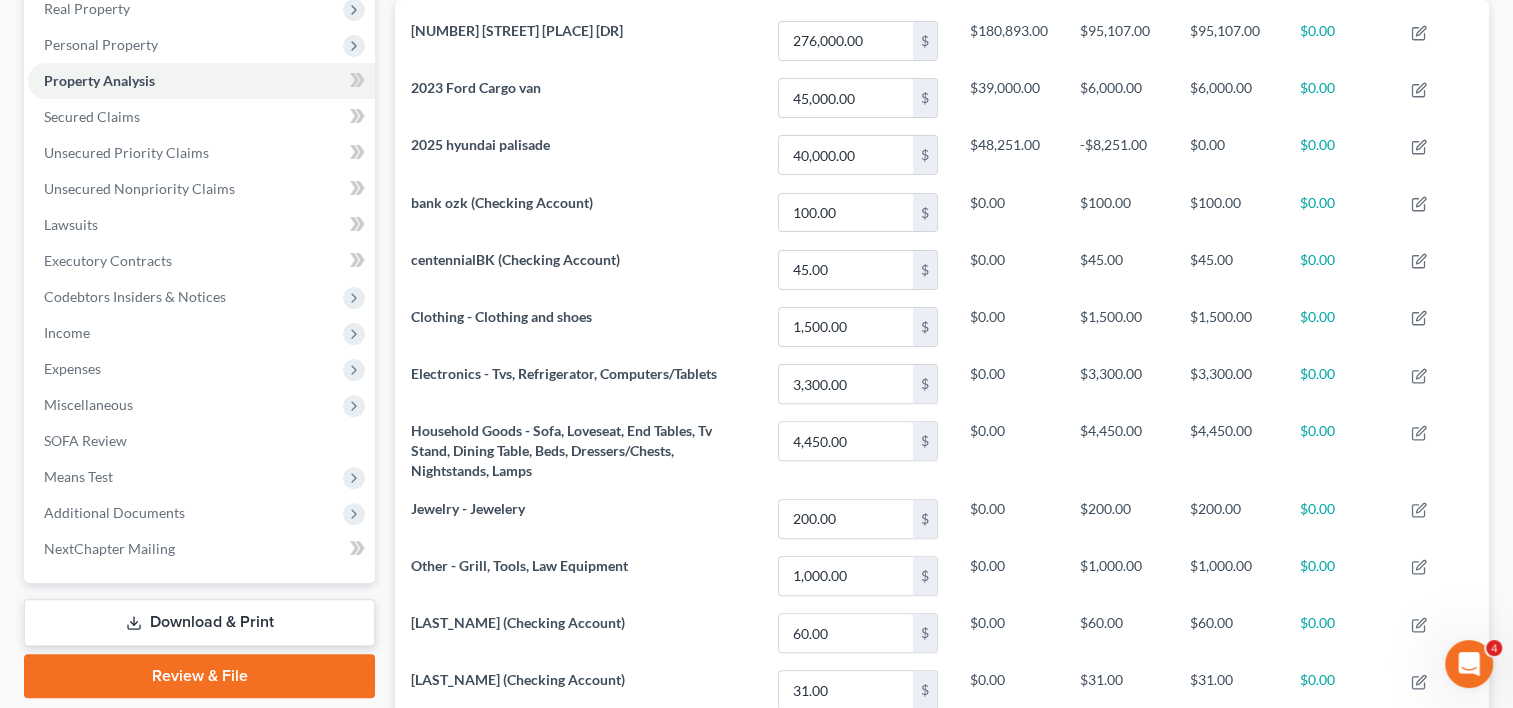 scroll, scrollTop: 578, scrollLeft: 0, axis: vertical 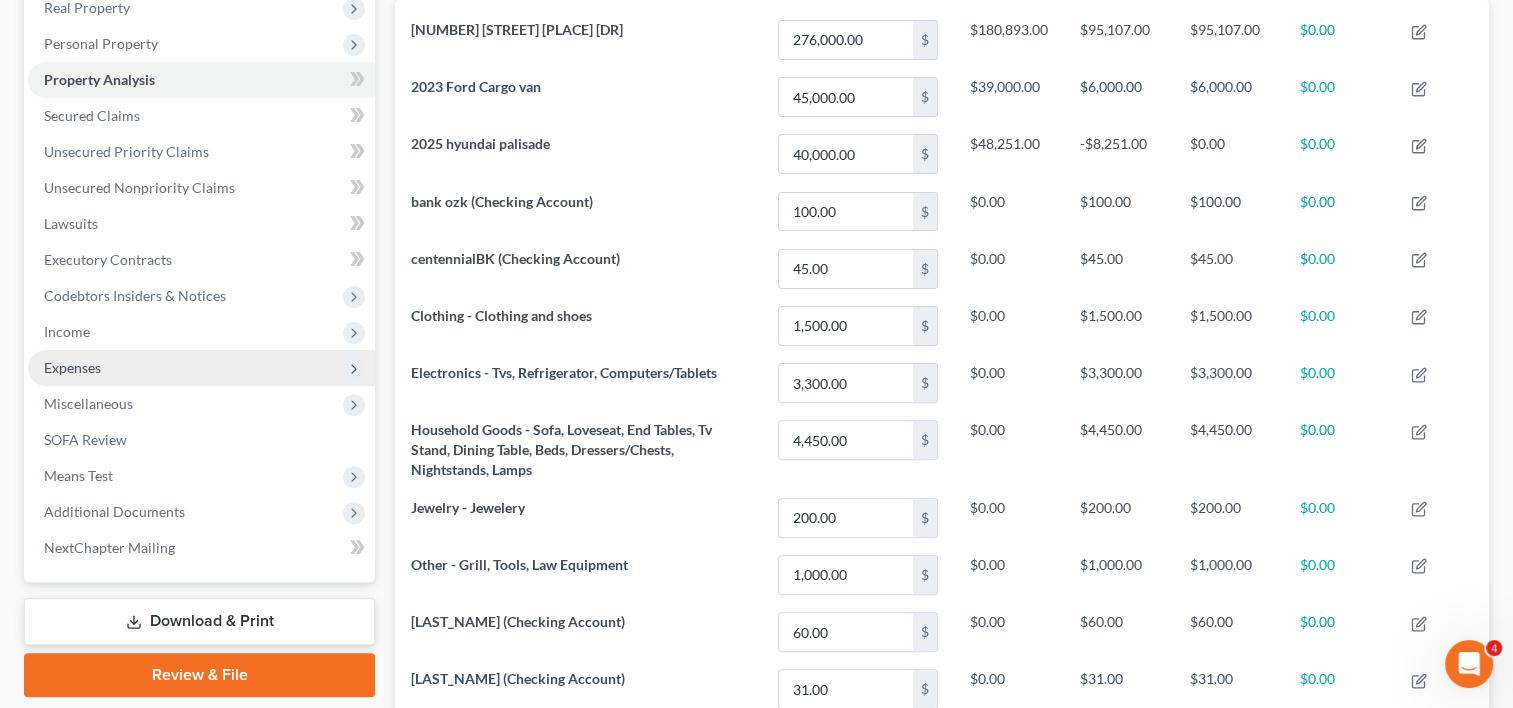 click on "Expenses" at bounding box center (201, 368) 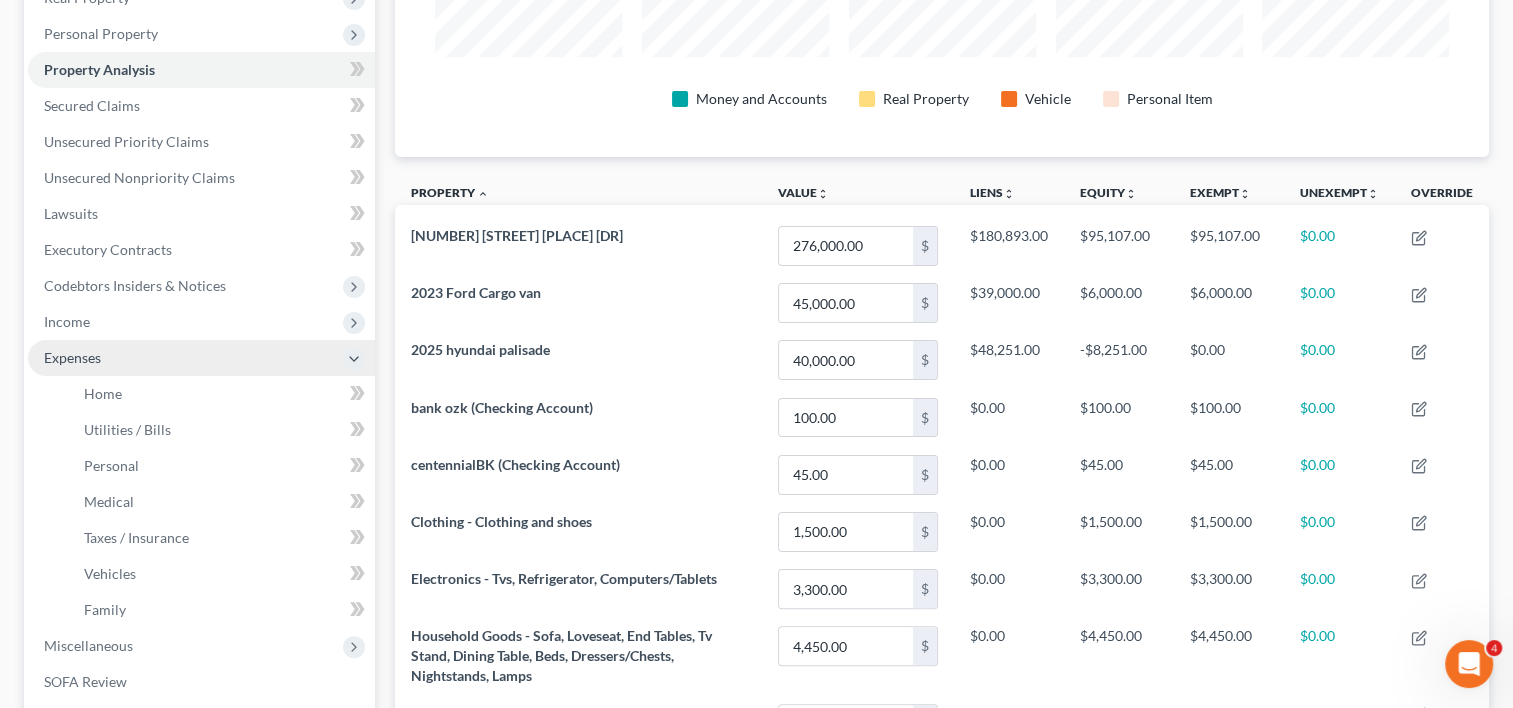scroll, scrollTop: 362, scrollLeft: 0, axis: vertical 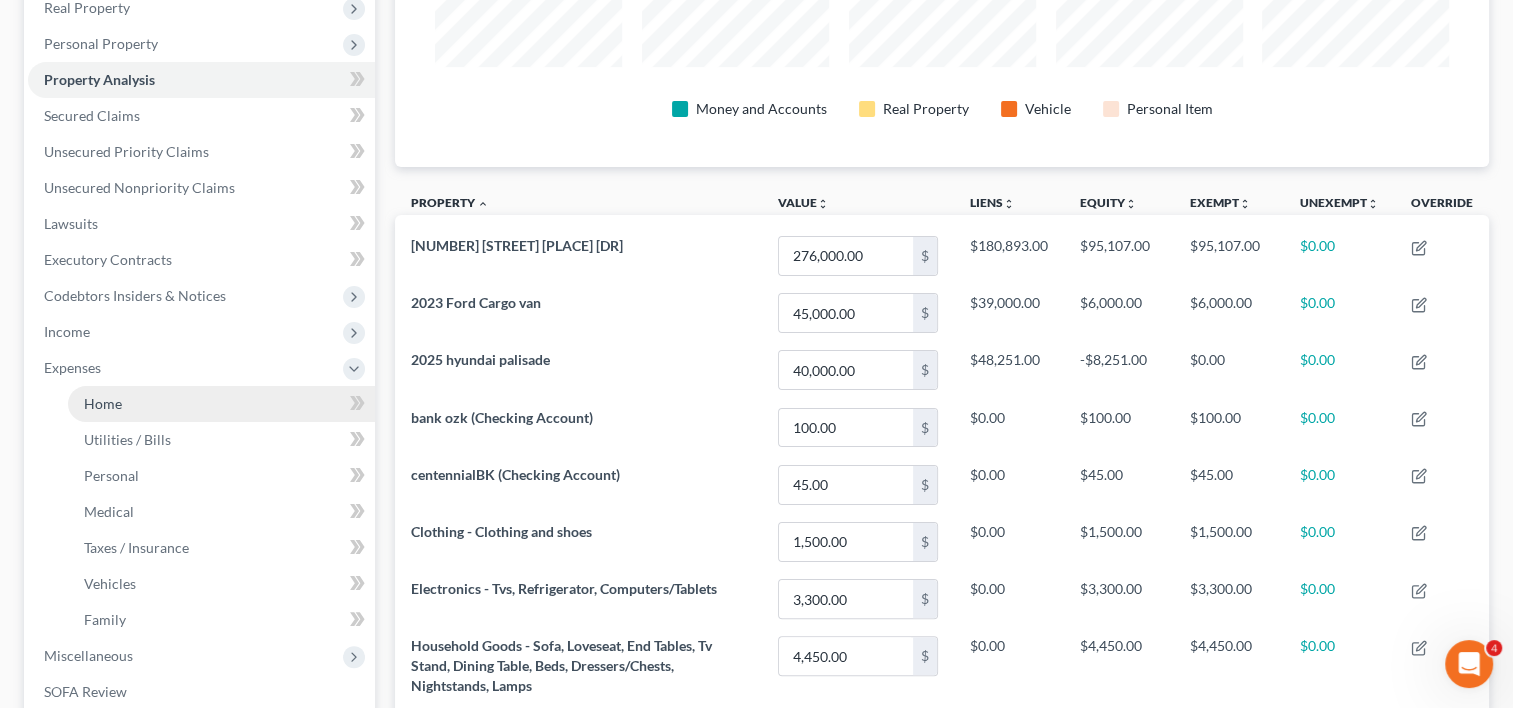 click on "Home" at bounding box center [221, 404] 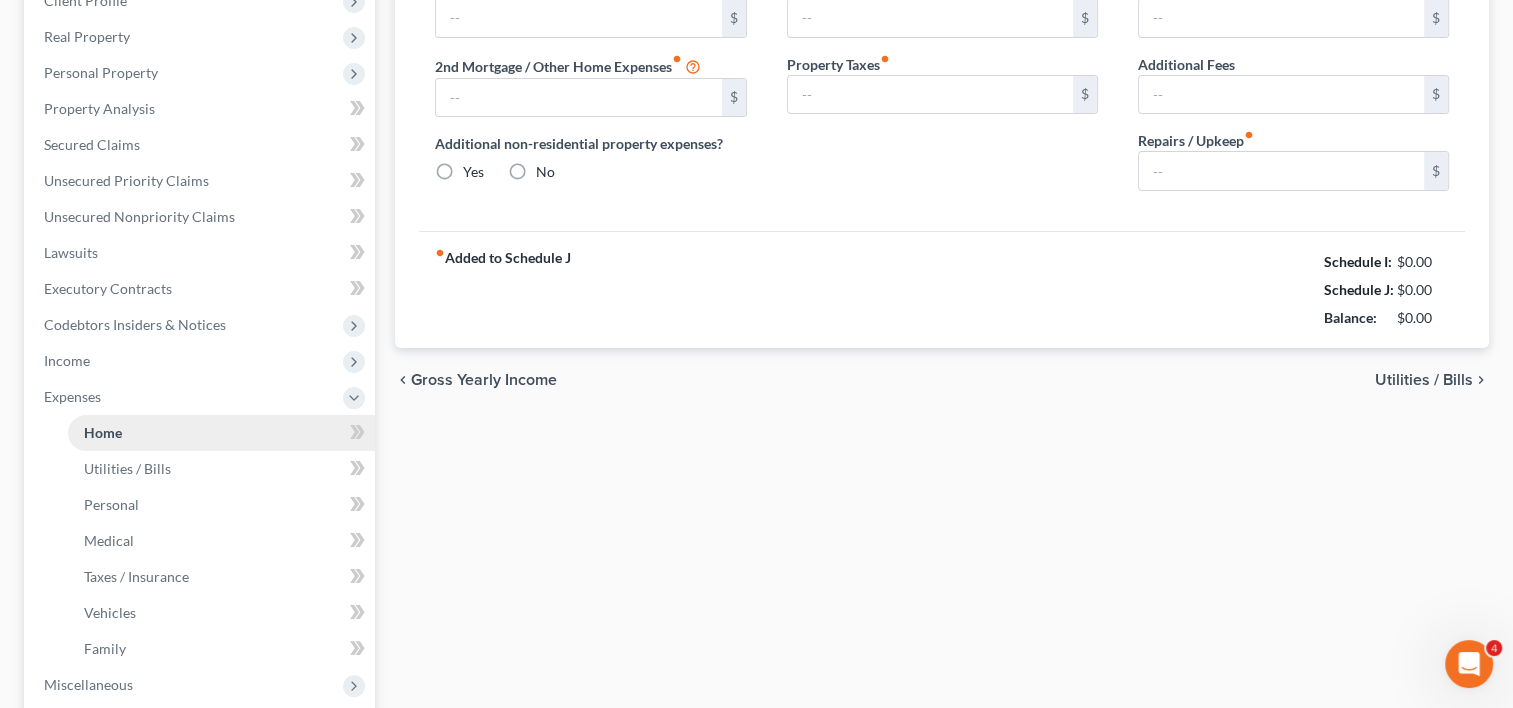 type on "1,400.00" 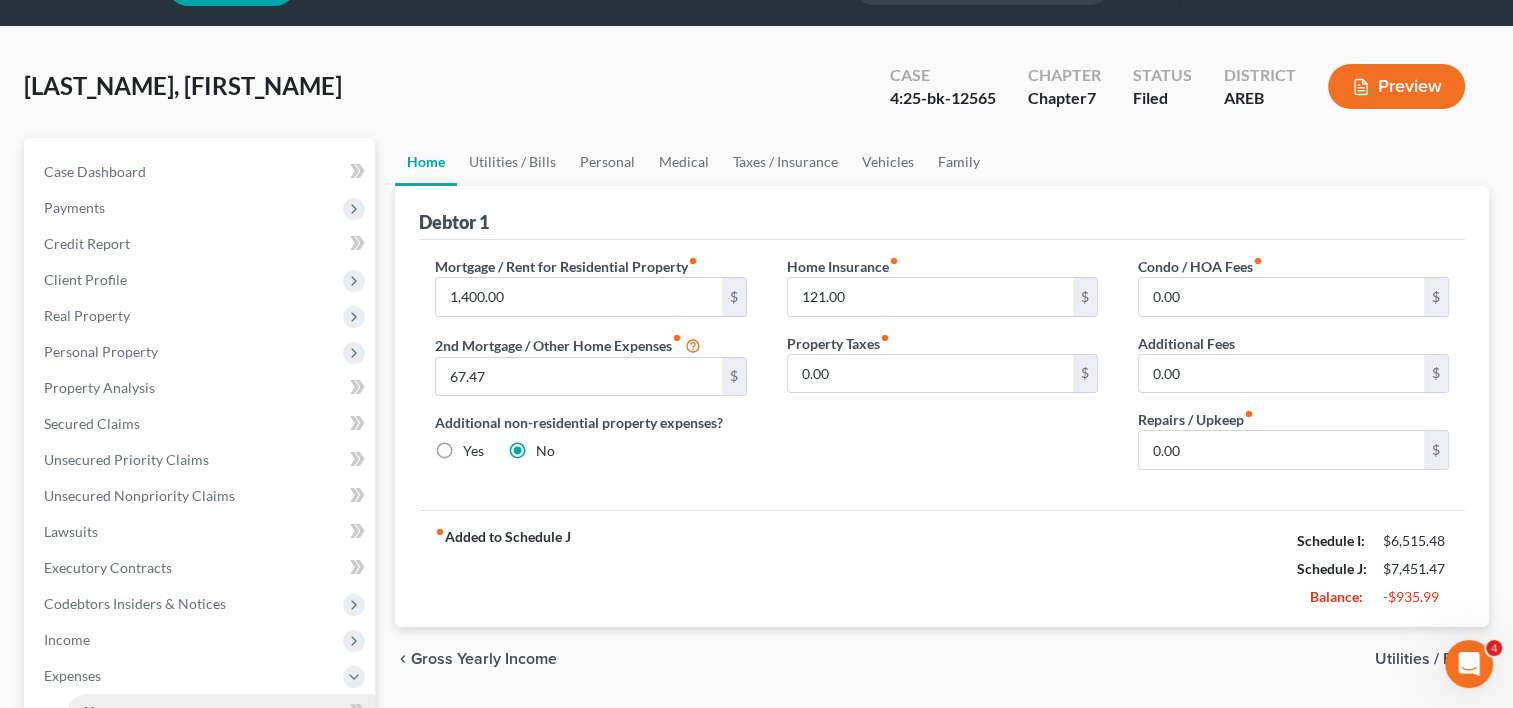 scroll, scrollTop: 0, scrollLeft: 0, axis: both 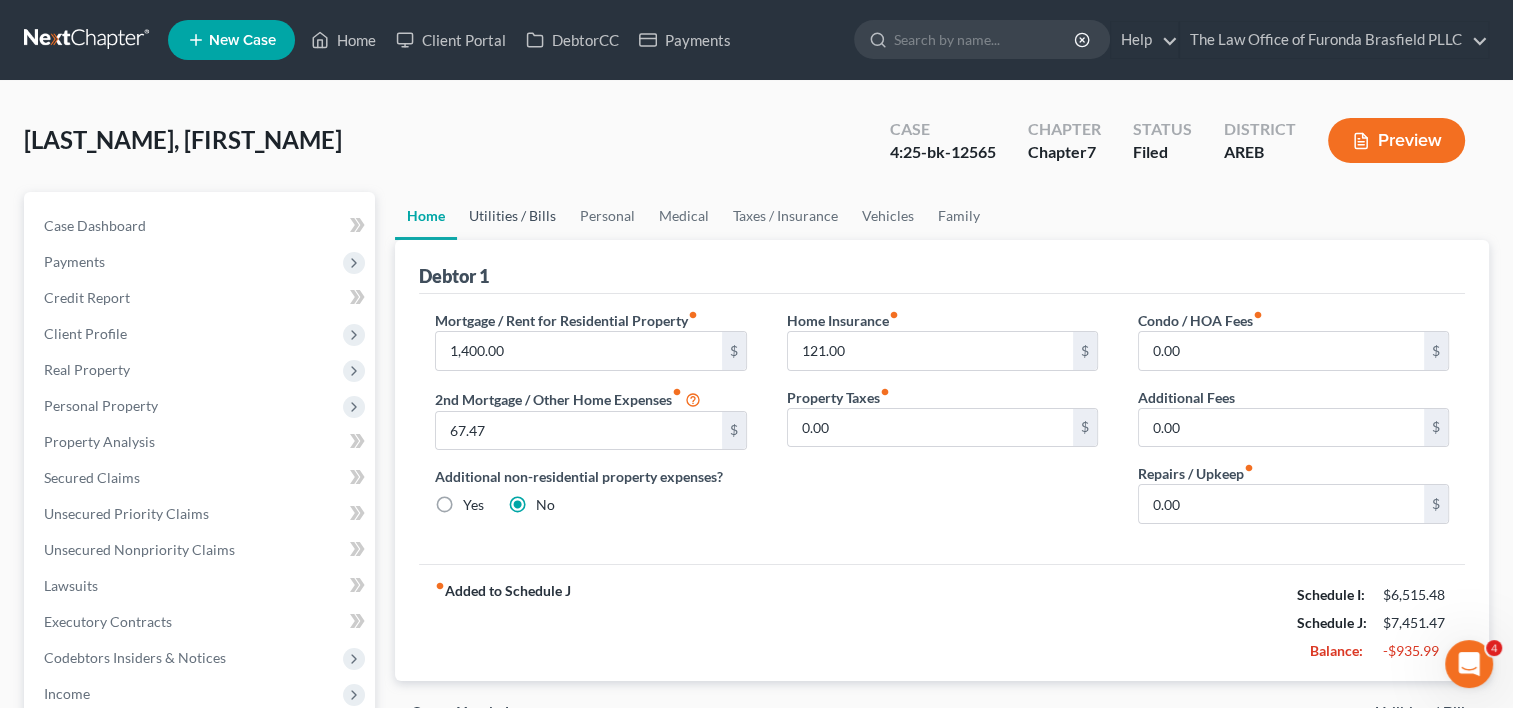 click on "Utilities / Bills" at bounding box center (512, 216) 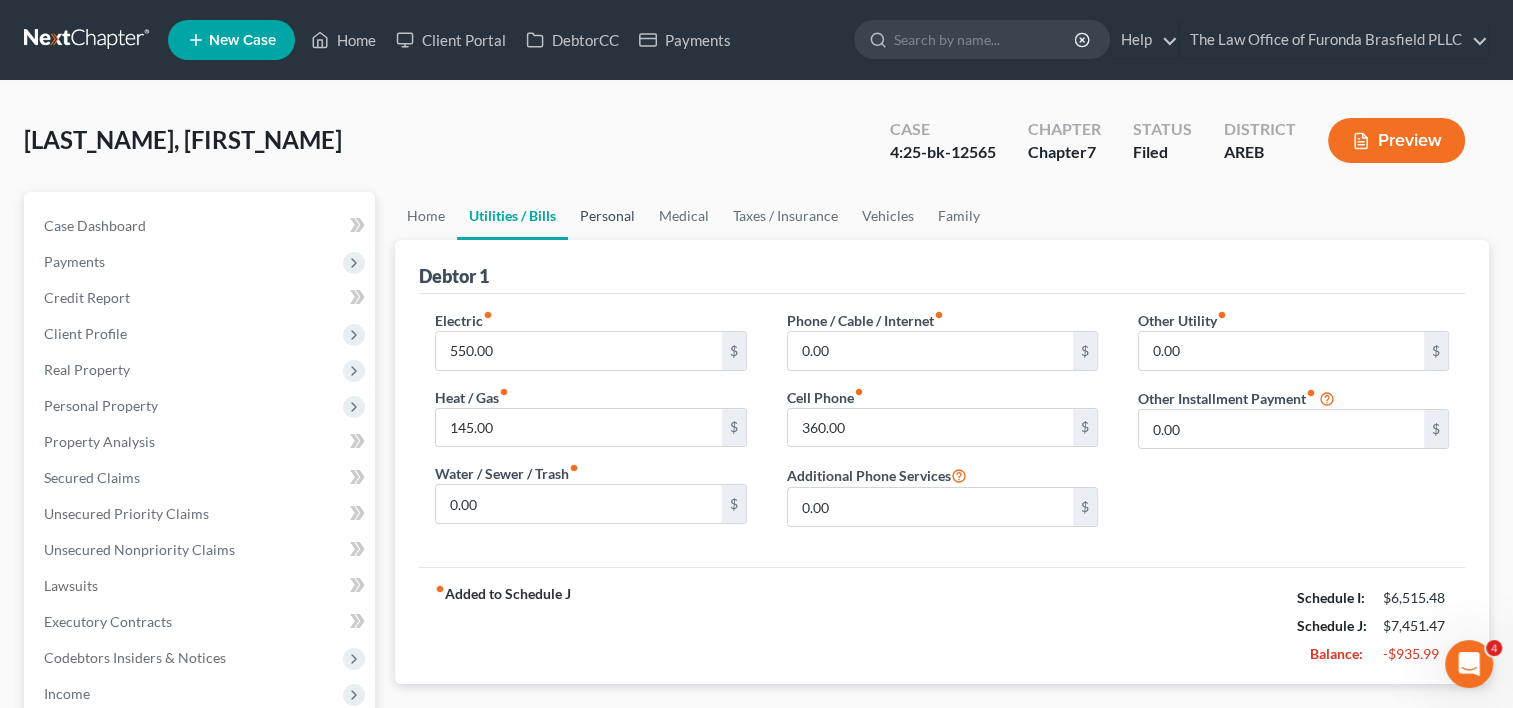 click on "Personal" at bounding box center [607, 216] 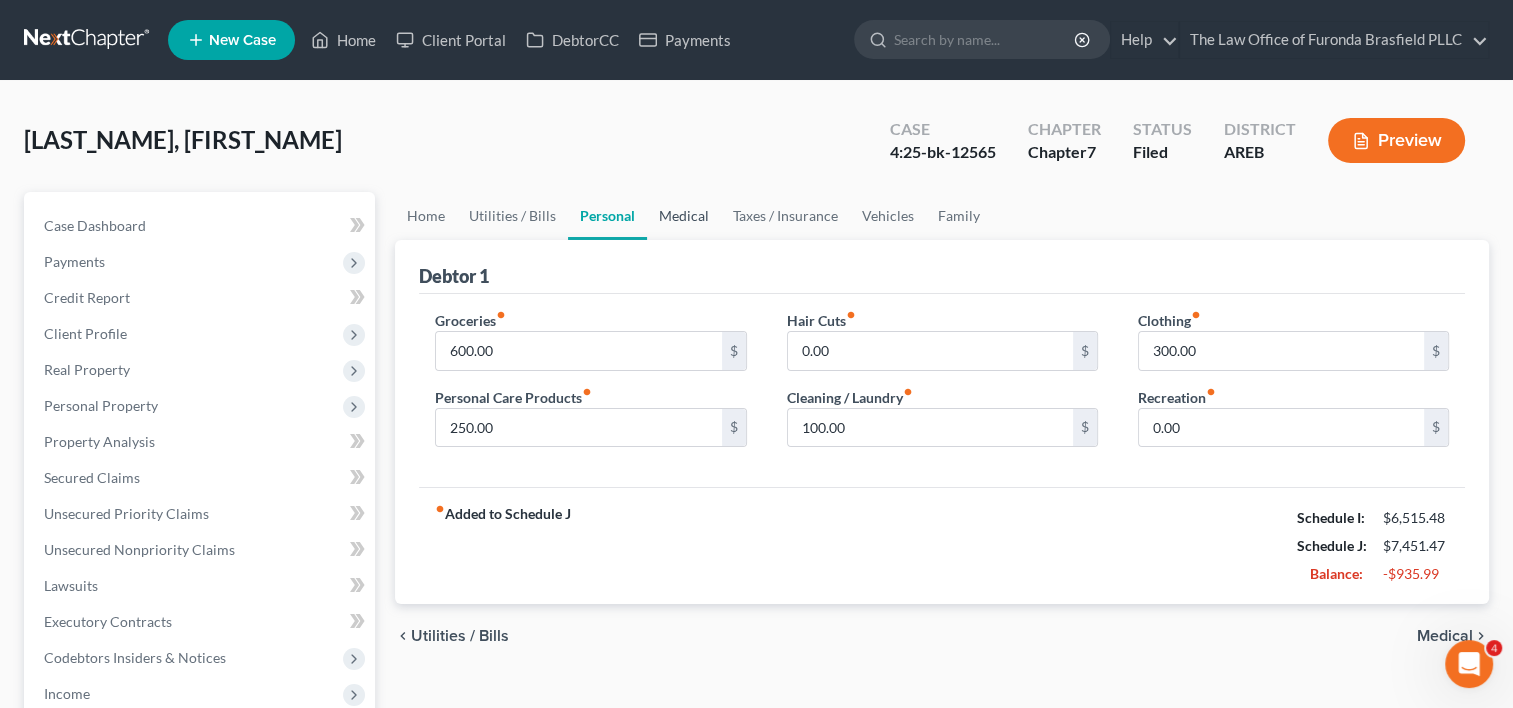 click on "Medical" at bounding box center (684, 216) 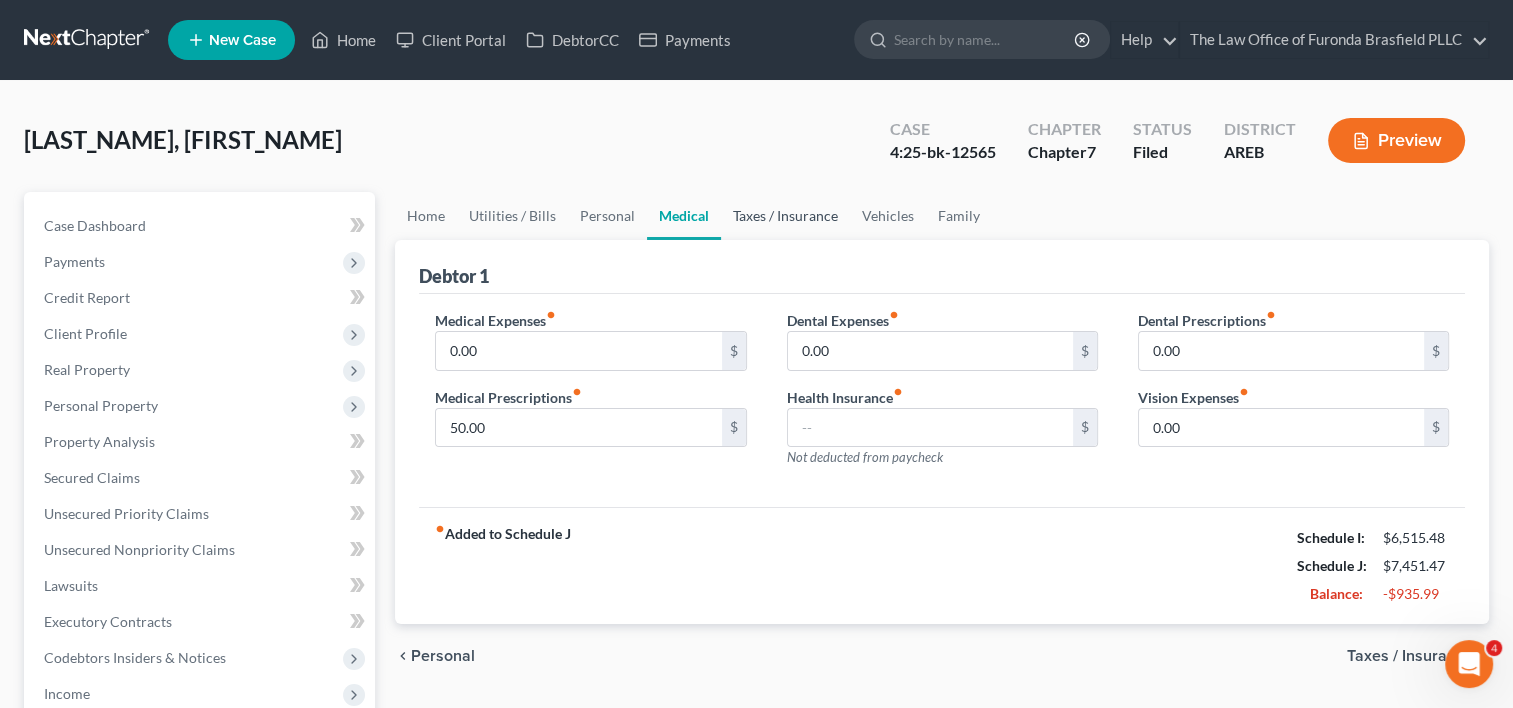 click on "Taxes / Insurance" at bounding box center (785, 216) 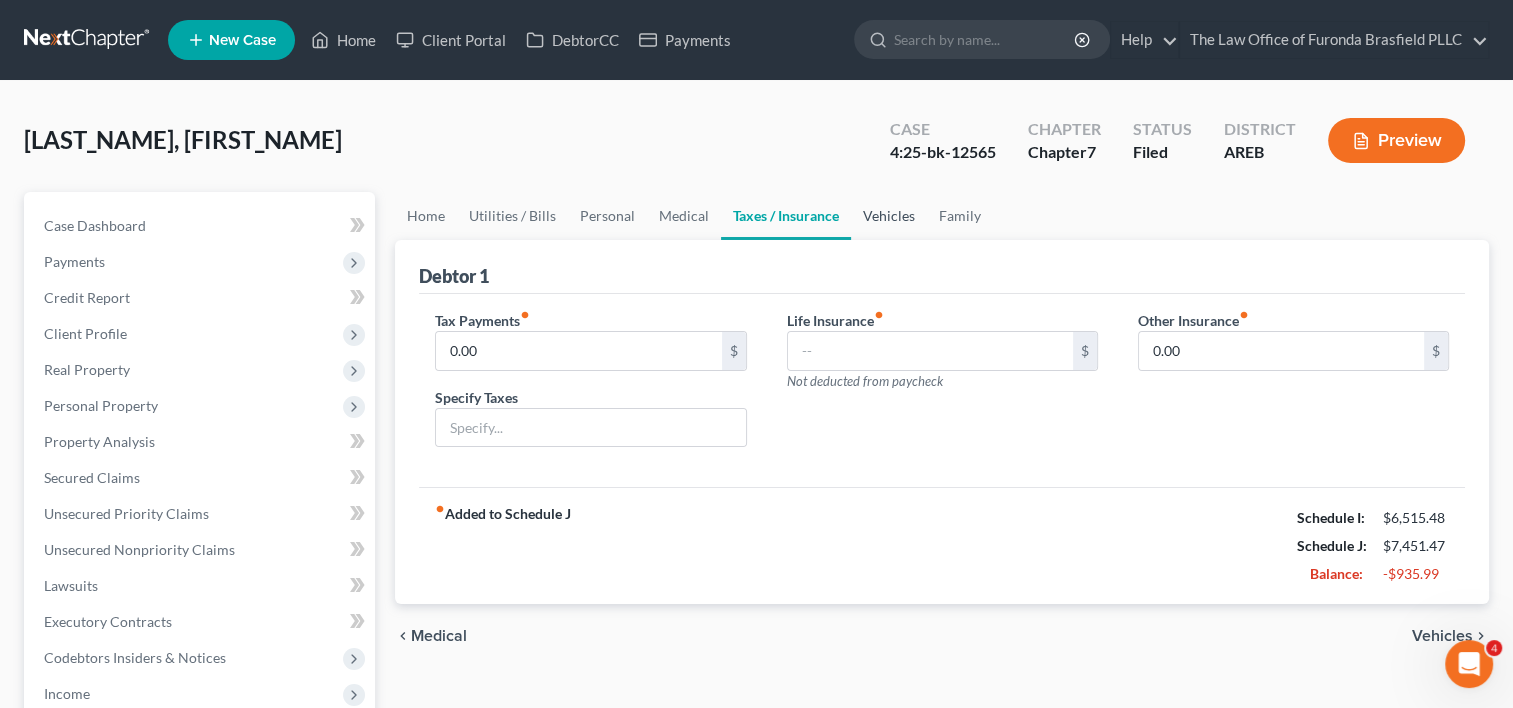 click on "Vehicles" at bounding box center [889, 216] 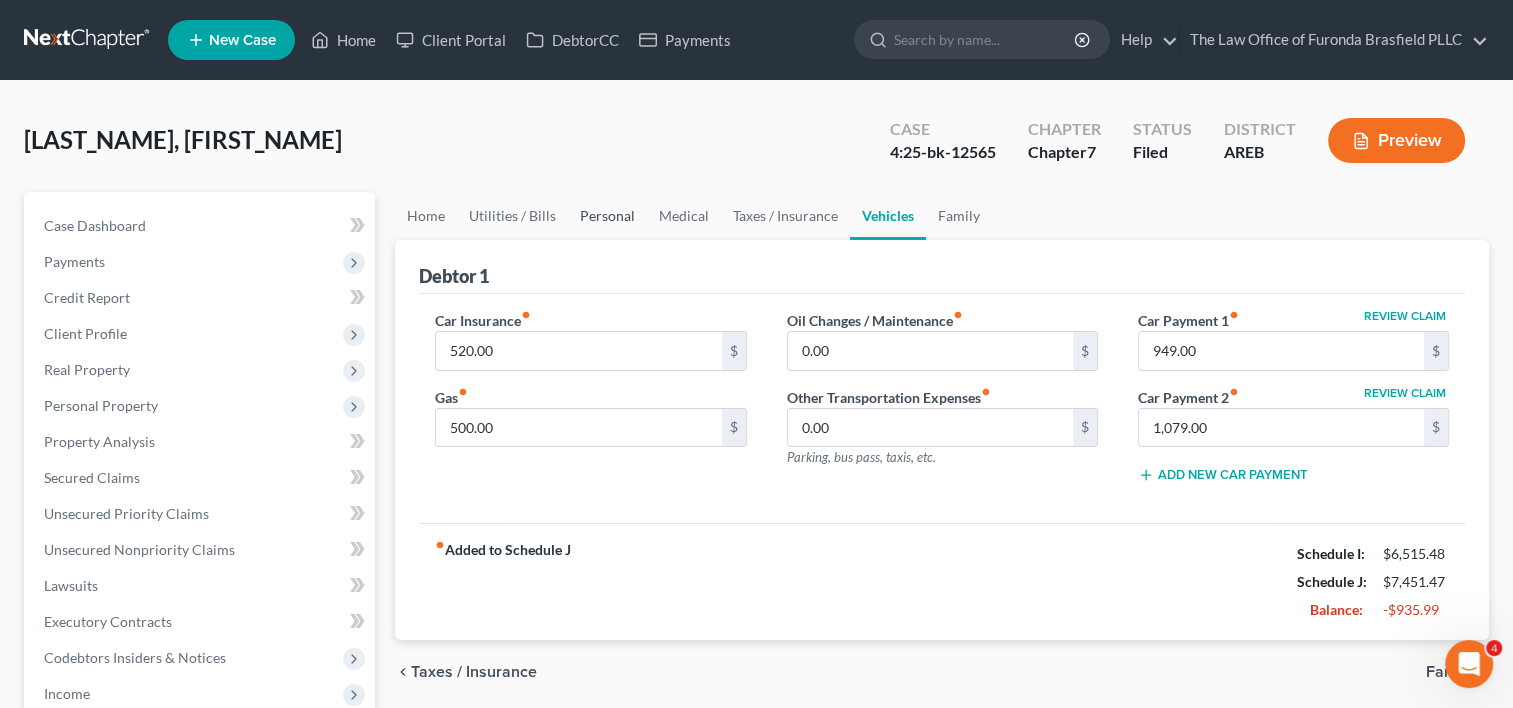 click on "Personal" at bounding box center [607, 216] 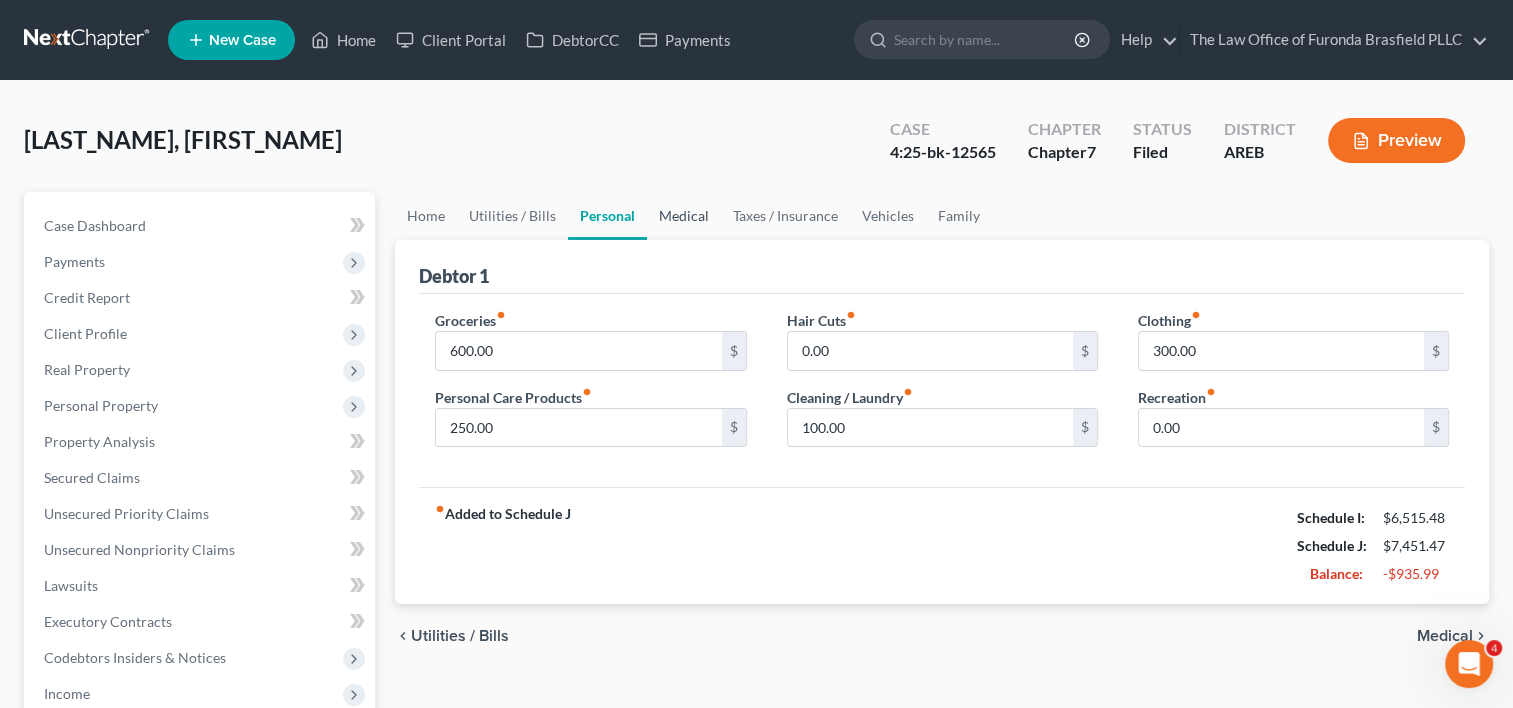 click on "Medical" at bounding box center [684, 216] 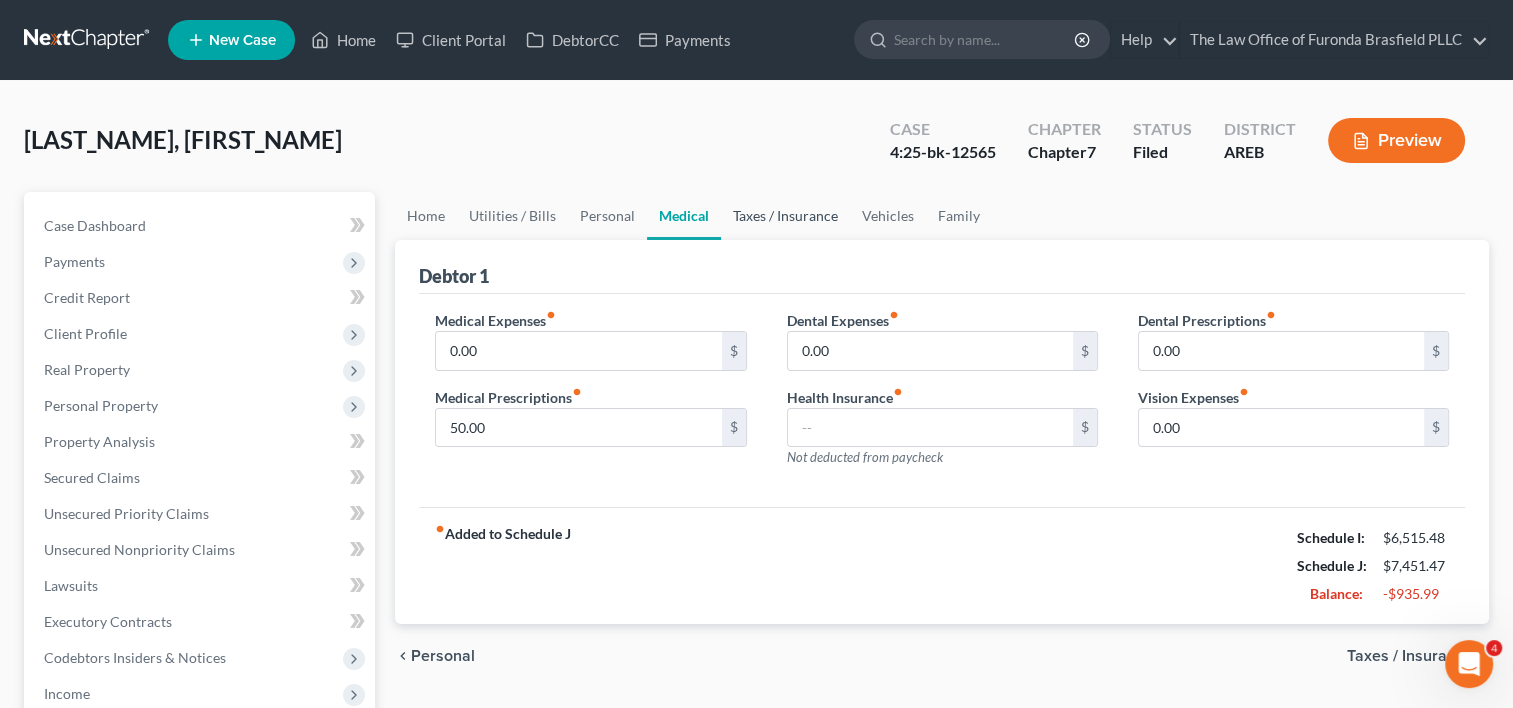 click on "Taxes / Insurance" at bounding box center (785, 216) 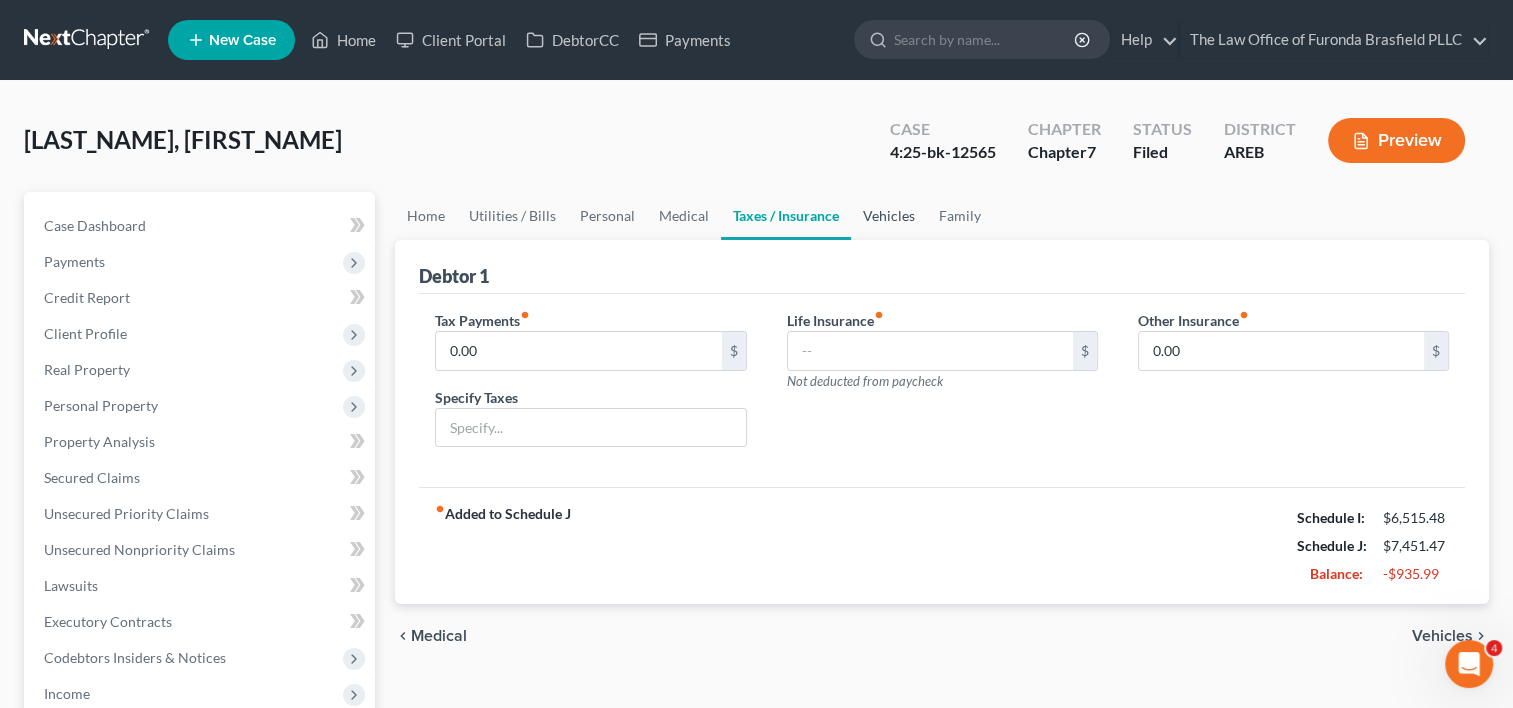 click on "Vehicles" at bounding box center [889, 216] 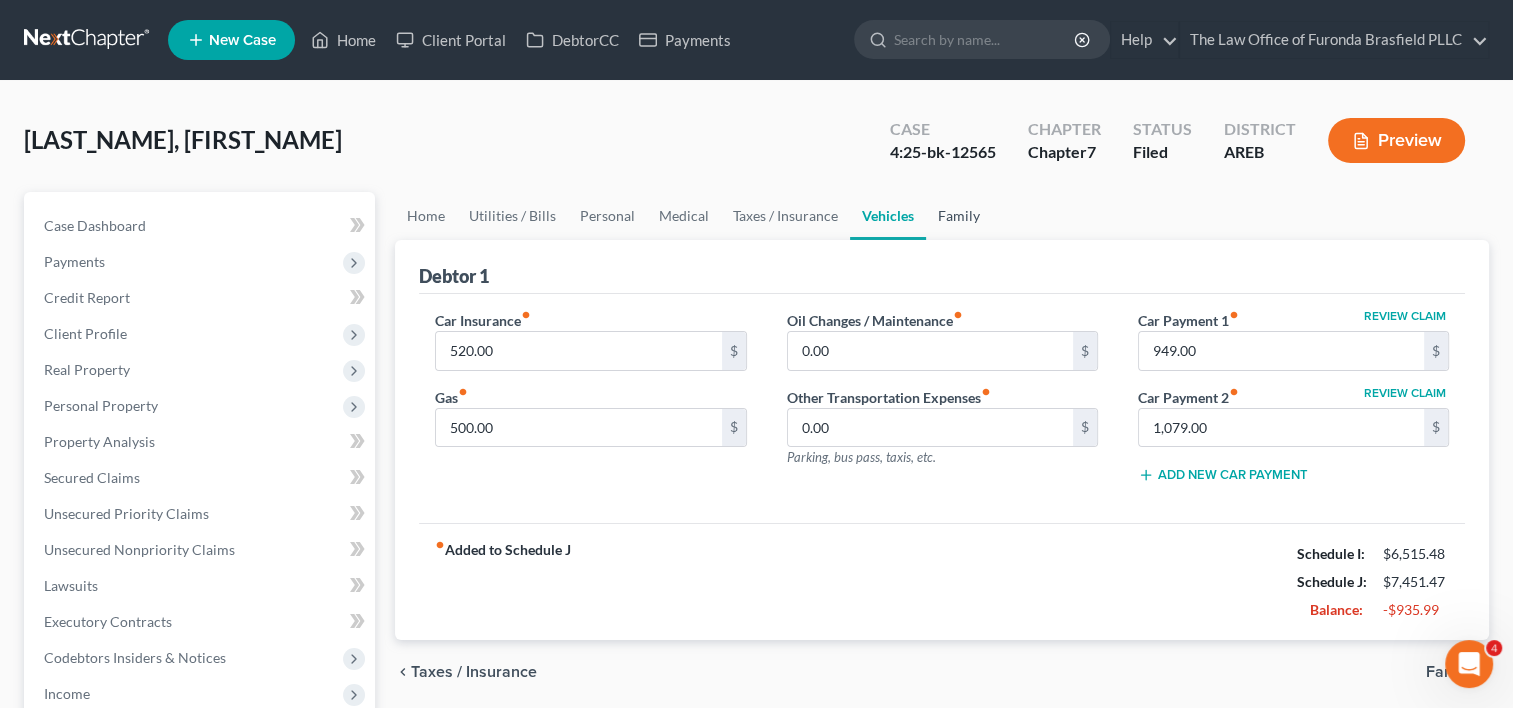 click on "Family" at bounding box center (959, 216) 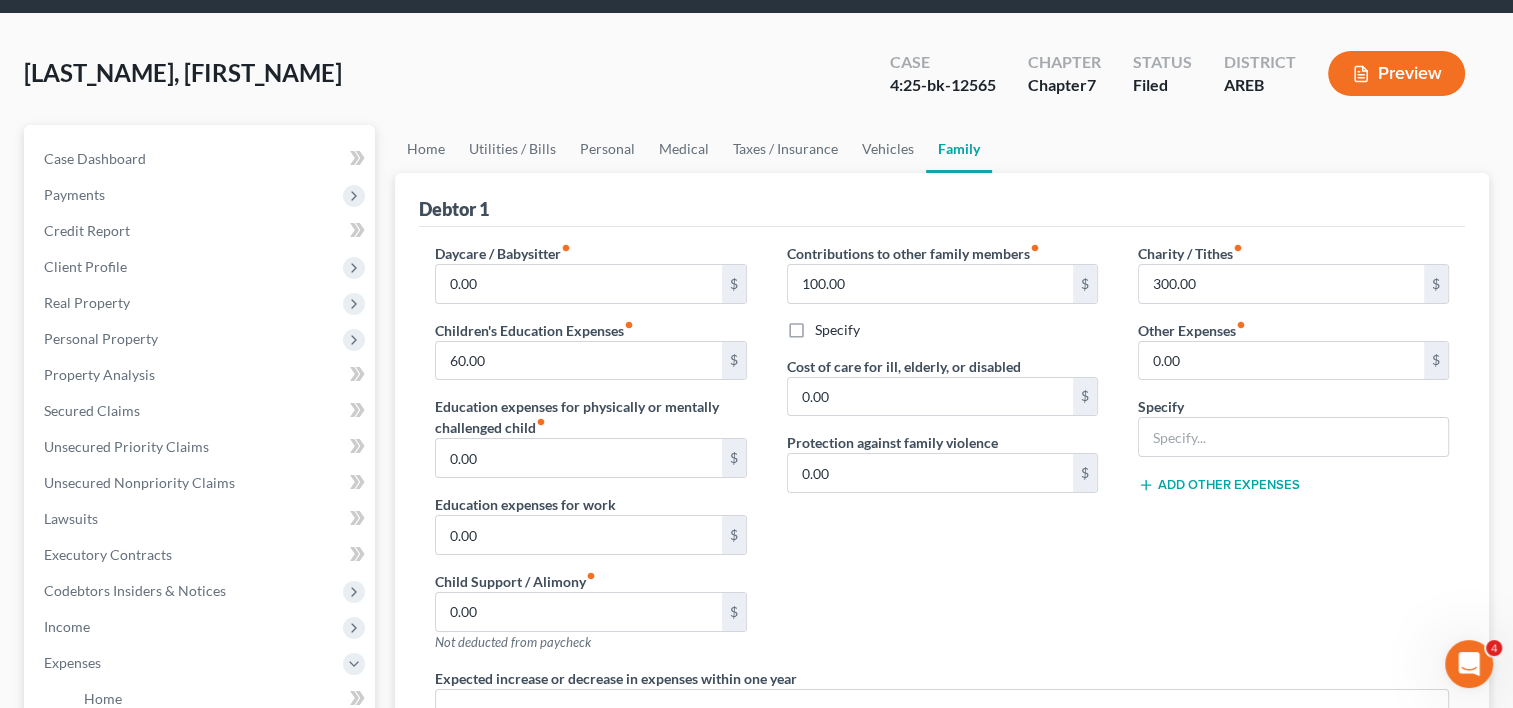 scroll, scrollTop: 0, scrollLeft: 0, axis: both 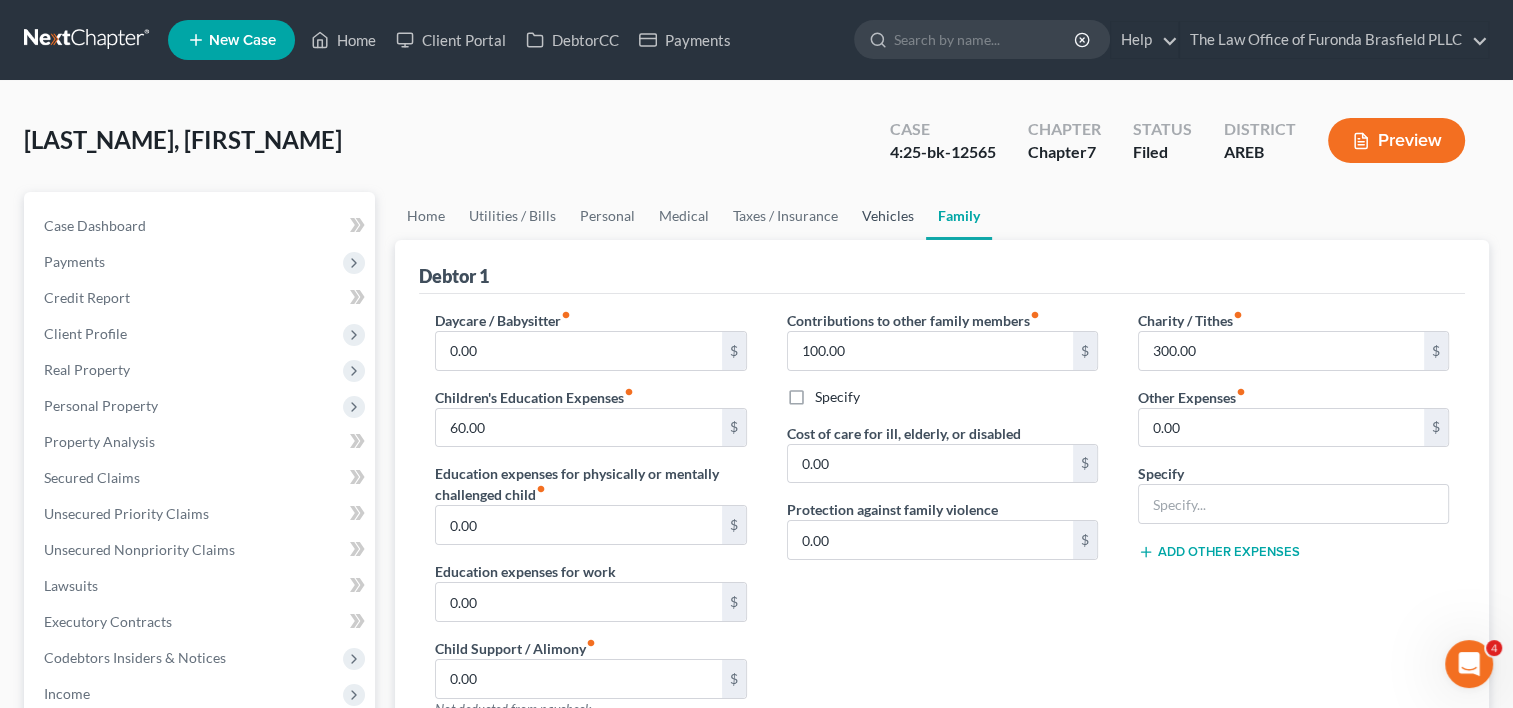 click on "Vehicles" at bounding box center (888, 216) 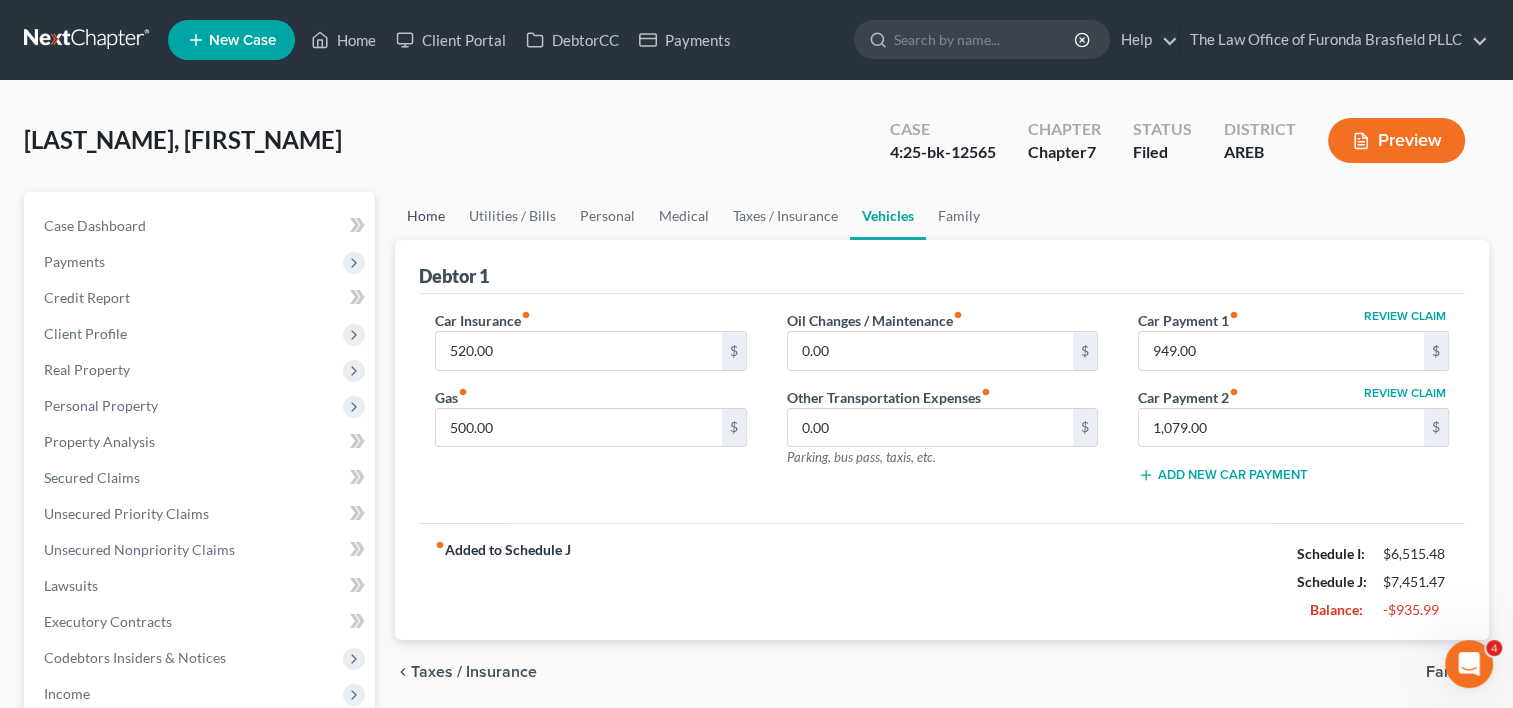 click on "Home" at bounding box center [426, 216] 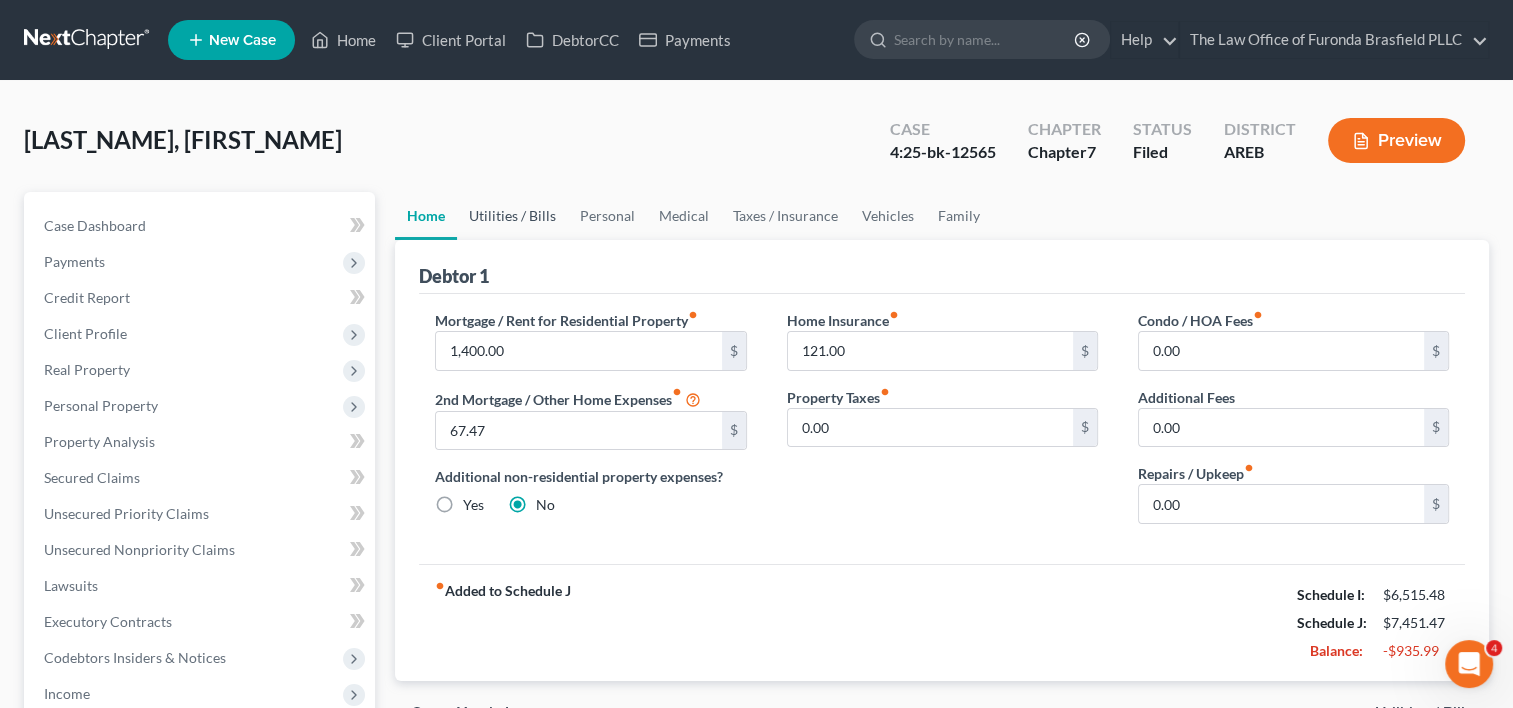 click on "Utilities / Bills" at bounding box center [512, 216] 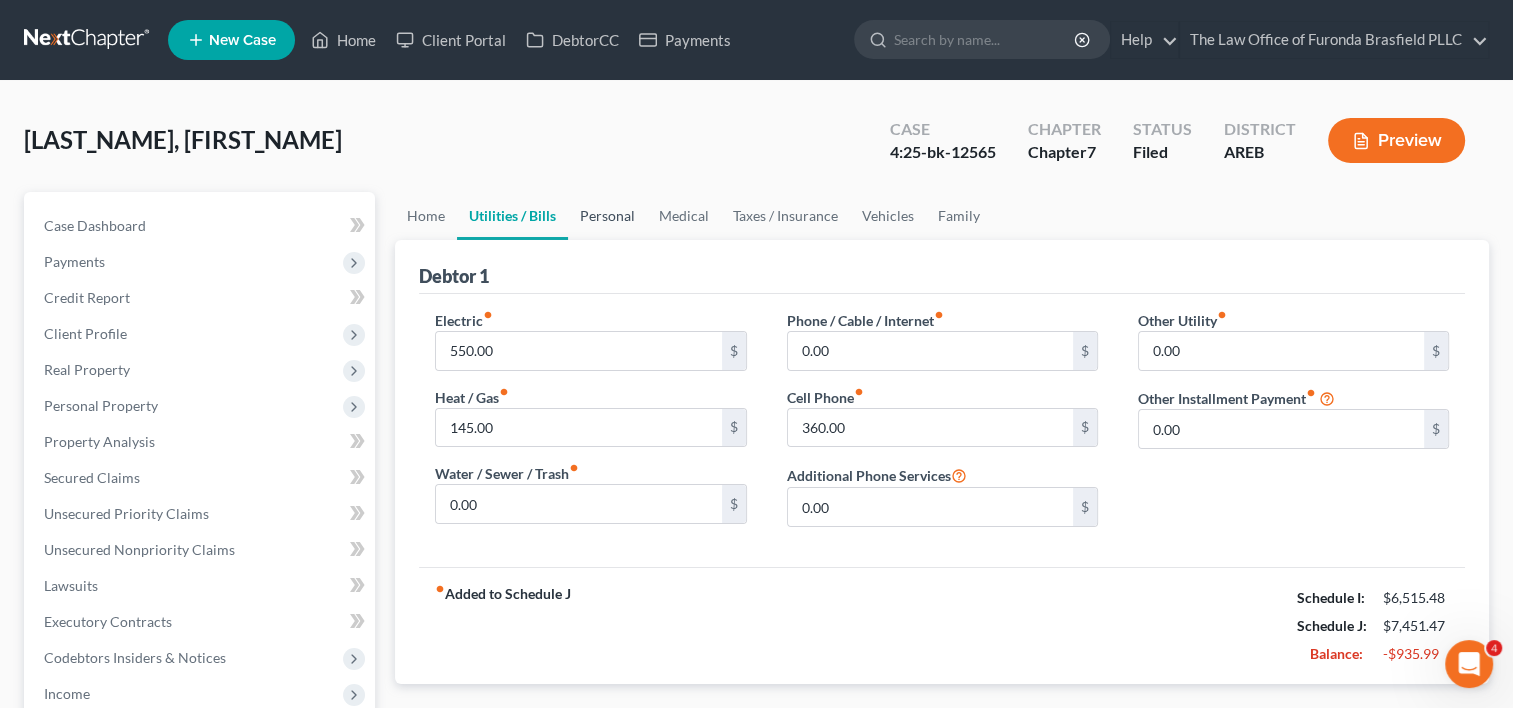 click on "Personal" at bounding box center [607, 216] 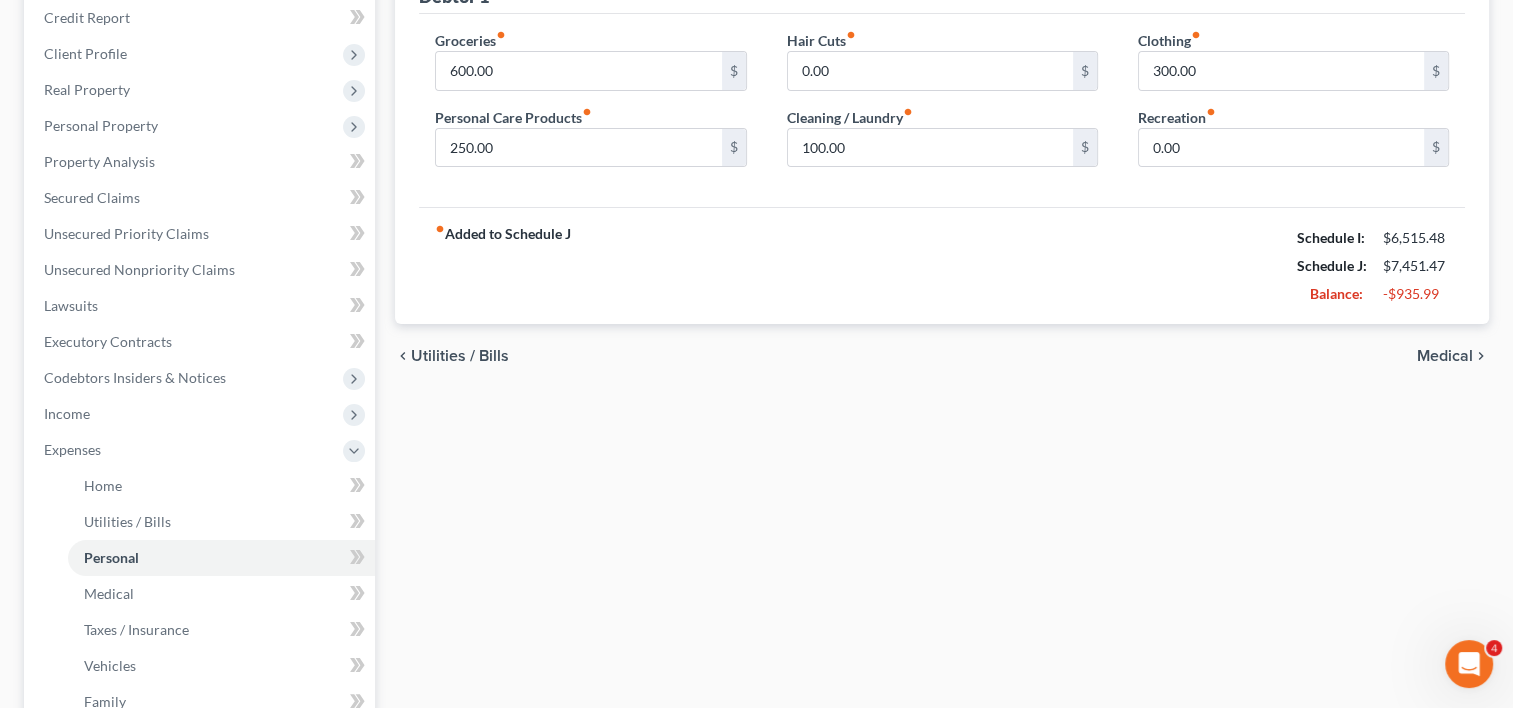 scroll, scrollTop: 0, scrollLeft: 0, axis: both 